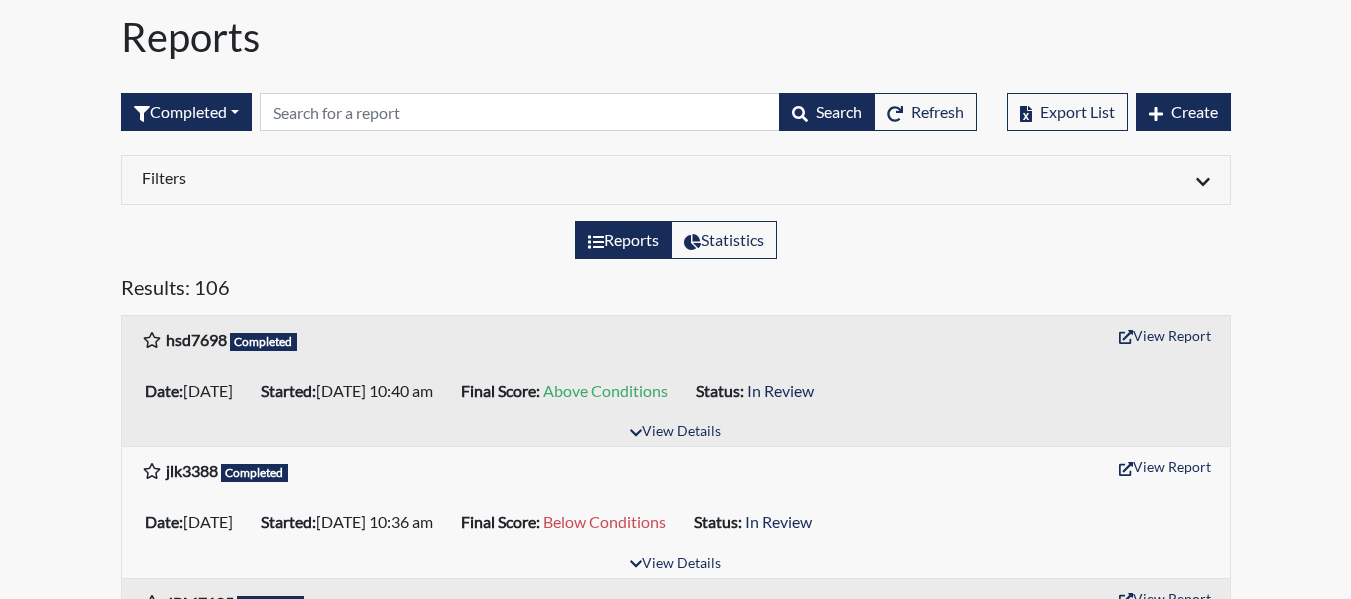 scroll, scrollTop: 100, scrollLeft: 0, axis: vertical 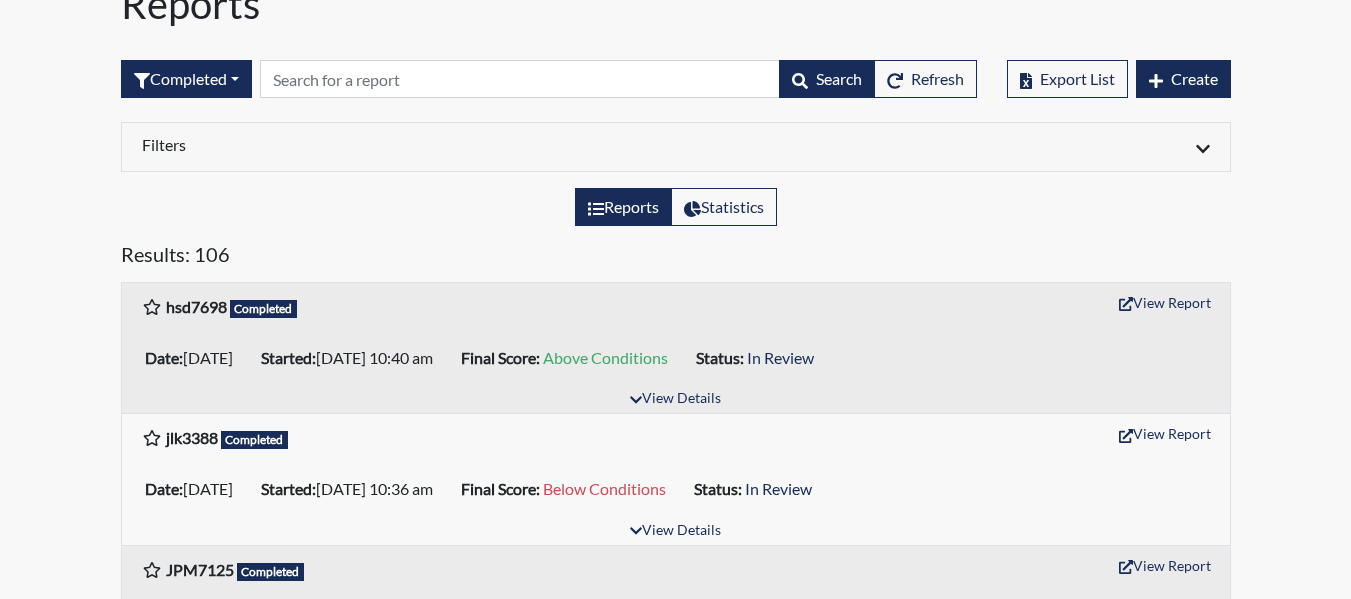 click on "Completed" at bounding box center [255, 440] 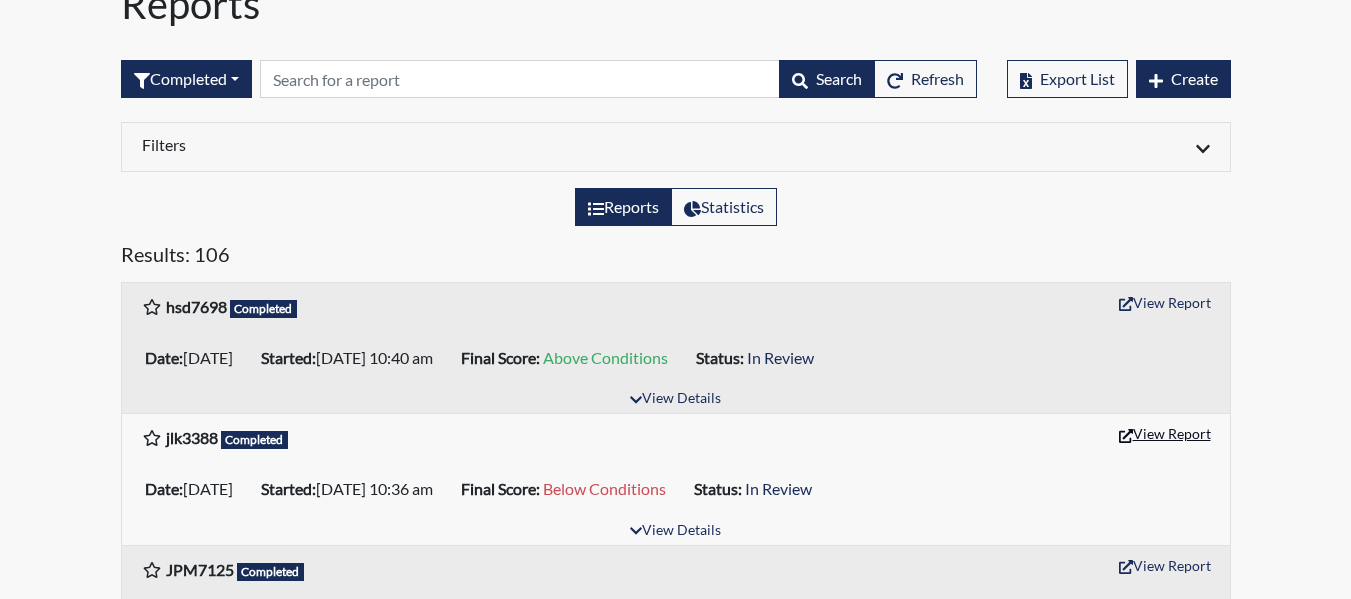 click on "View Report" at bounding box center (1165, 433) 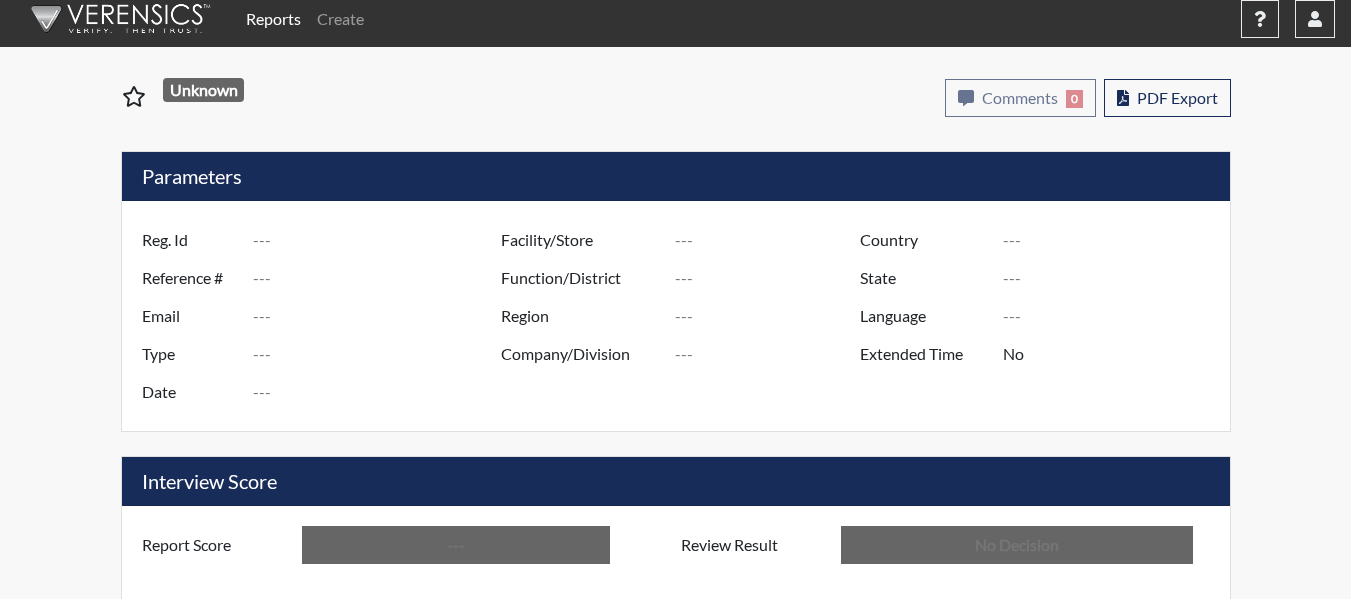 scroll, scrollTop: 11, scrollLeft: 0, axis: vertical 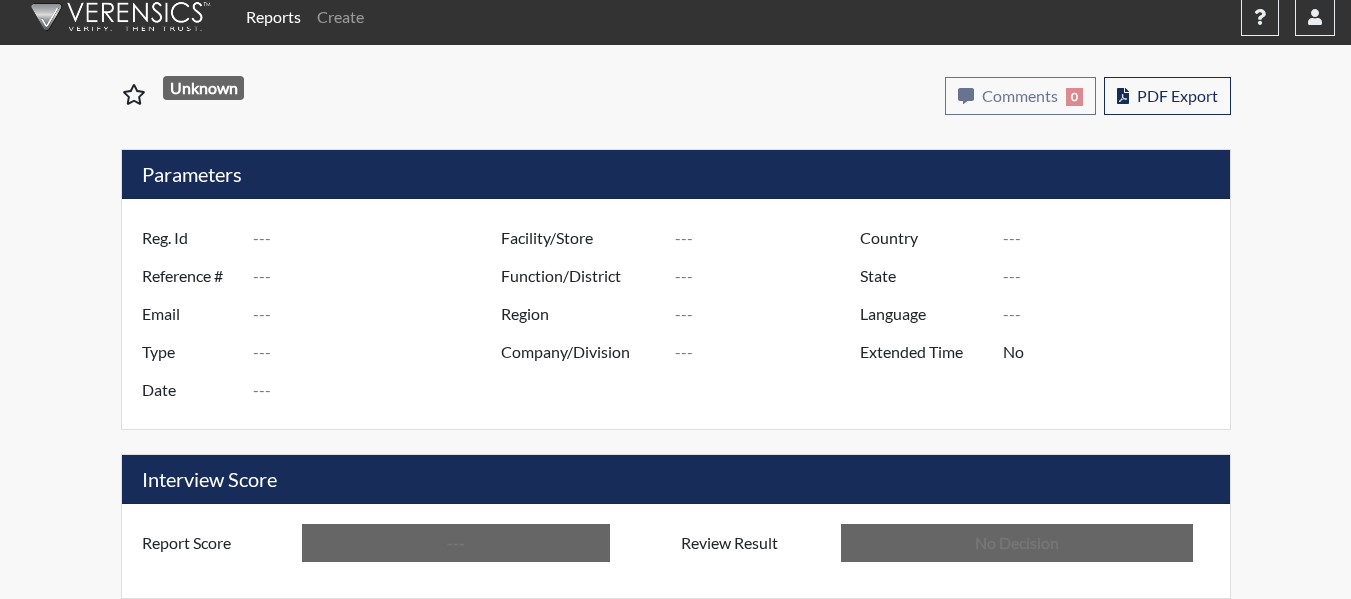 type on "jlk3388" 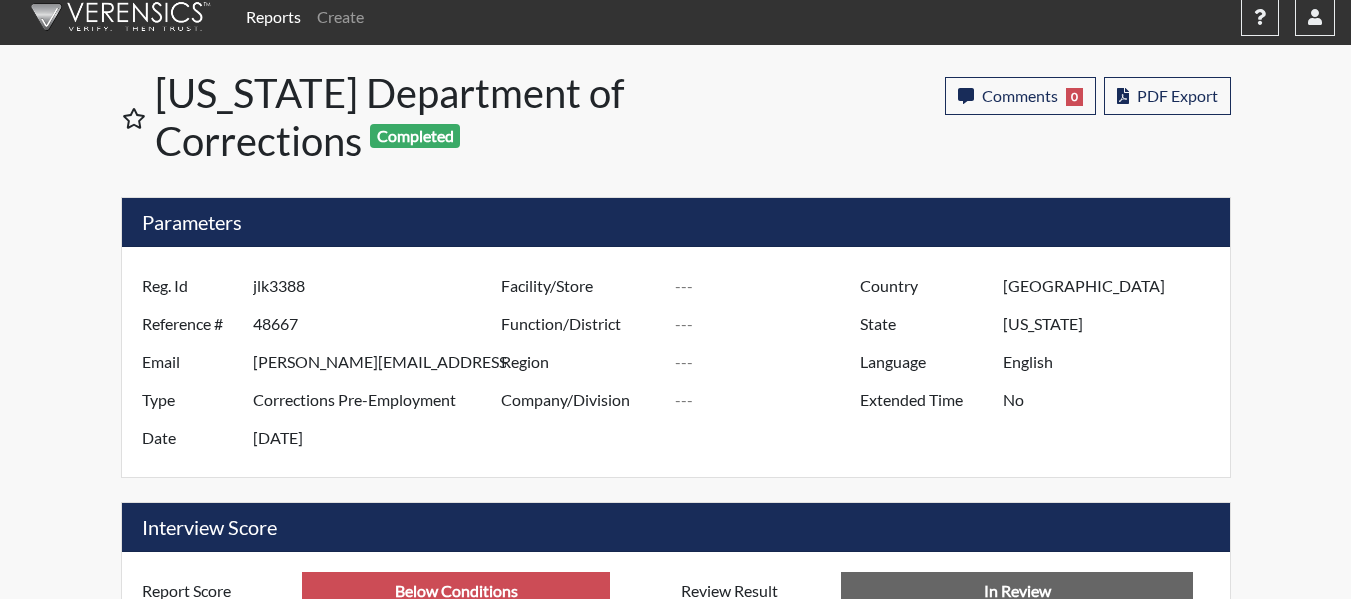 scroll, scrollTop: 999668, scrollLeft: 999169, axis: both 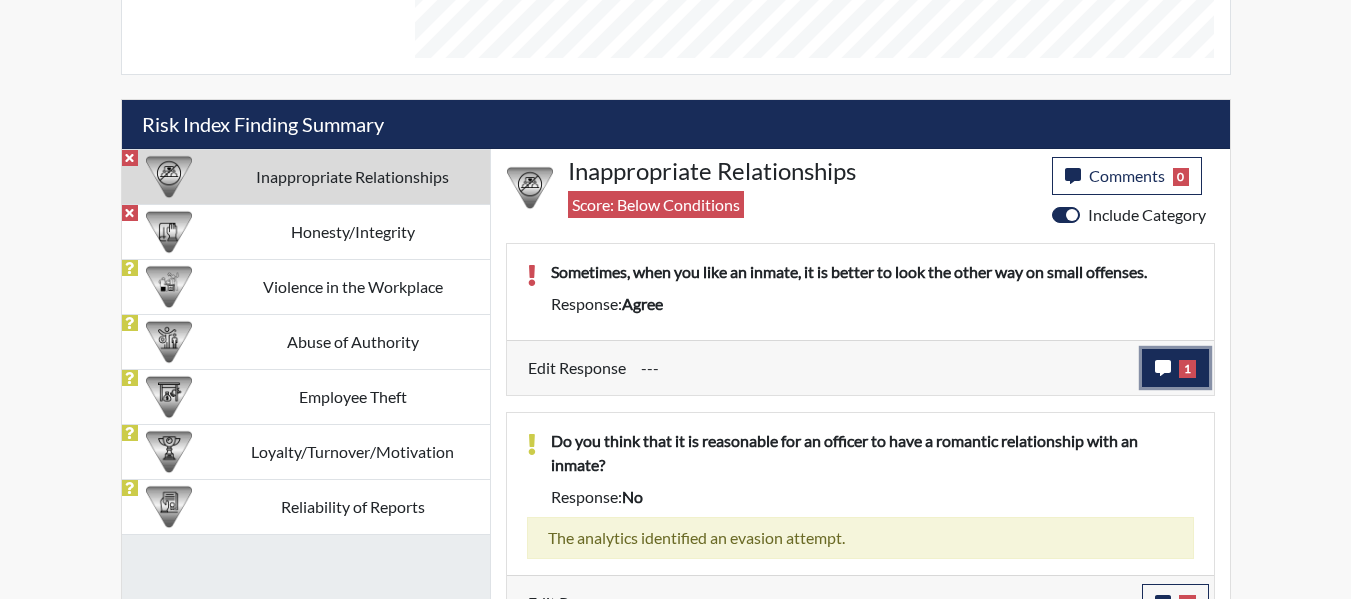 click on "1" at bounding box center [1175, 368] 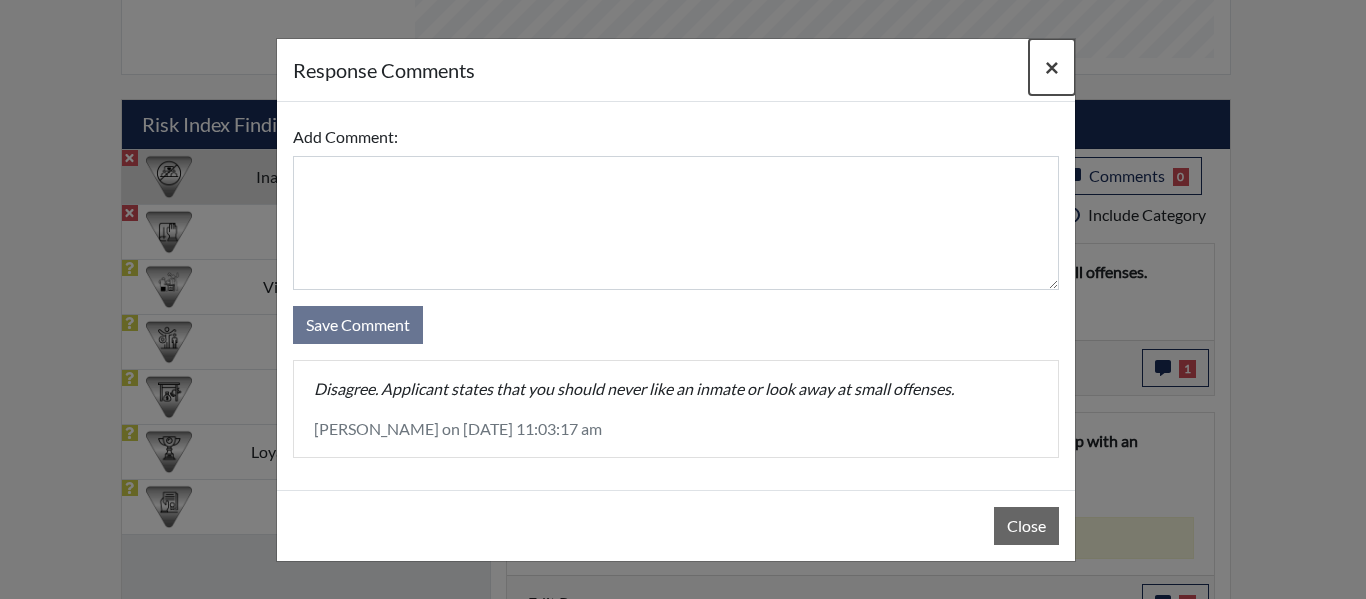 click on "×" at bounding box center (1052, 66) 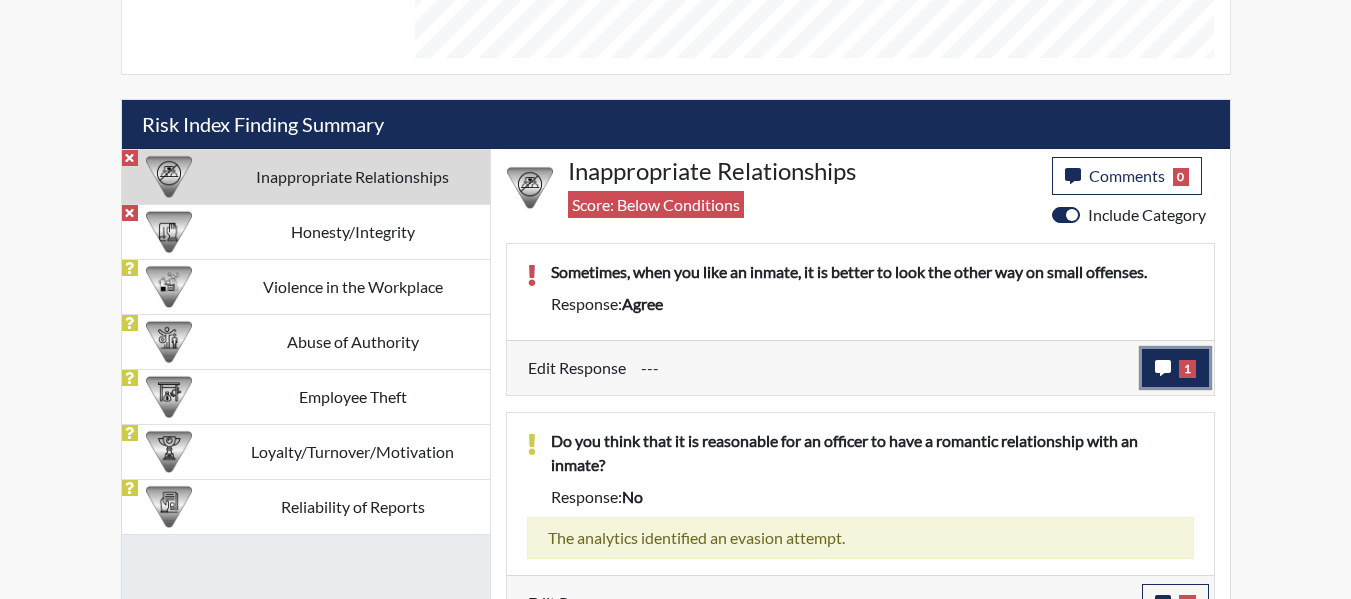 click on "1" at bounding box center (1187, 369) 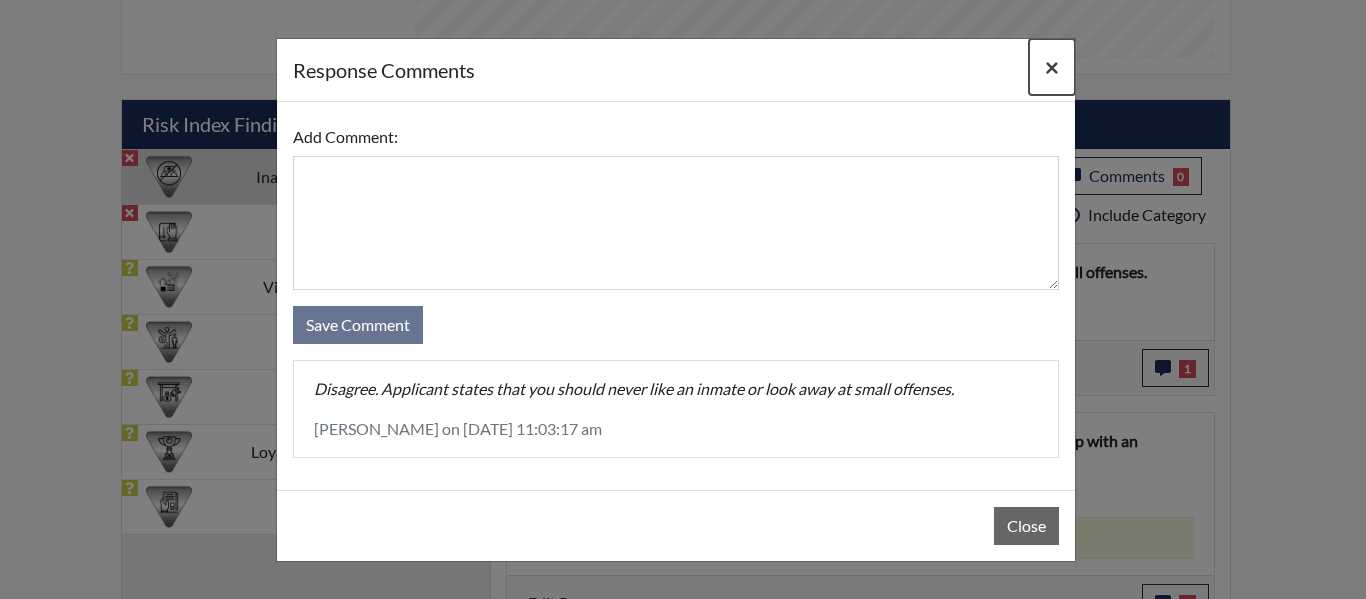 click on "×" at bounding box center [1052, 67] 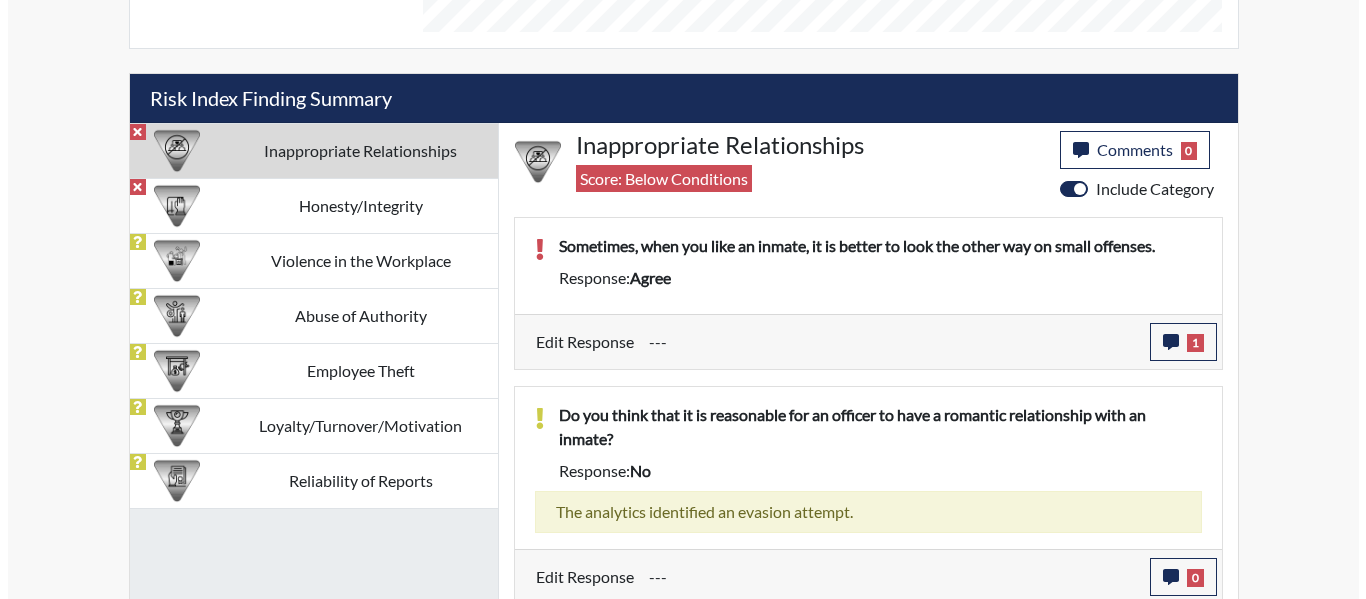 scroll, scrollTop: 1144, scrollLeft: 0, axis: vertical 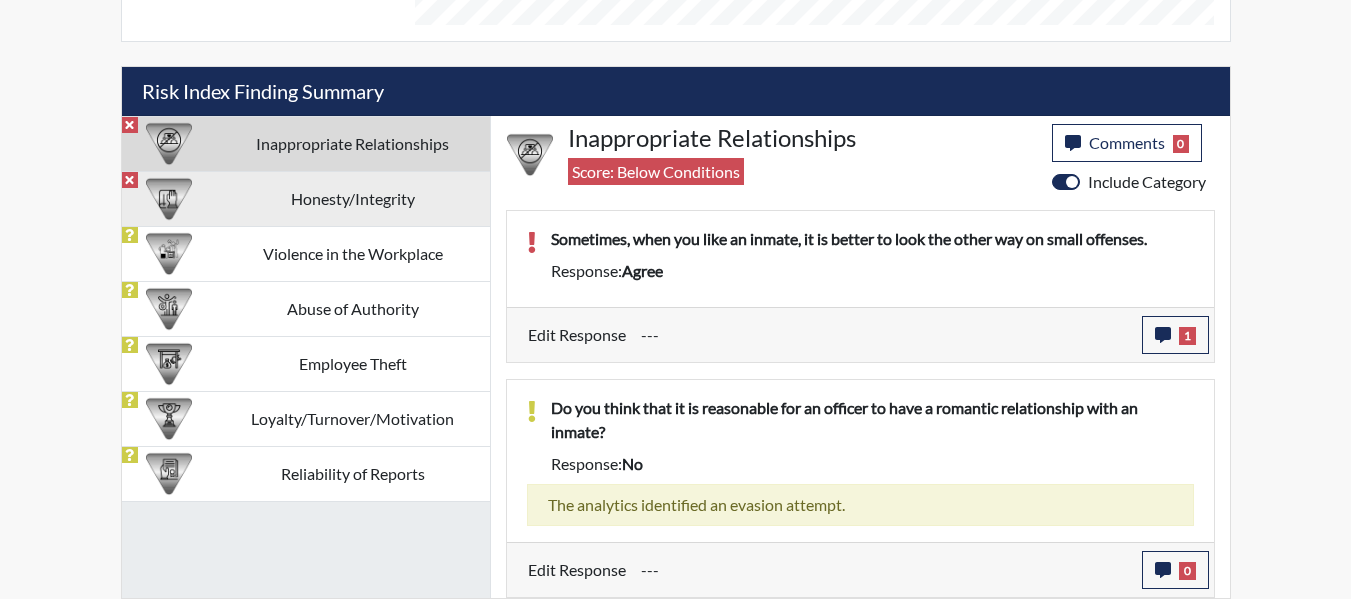 click on "Honesty/Integrity" at bounding box center (353, 198) 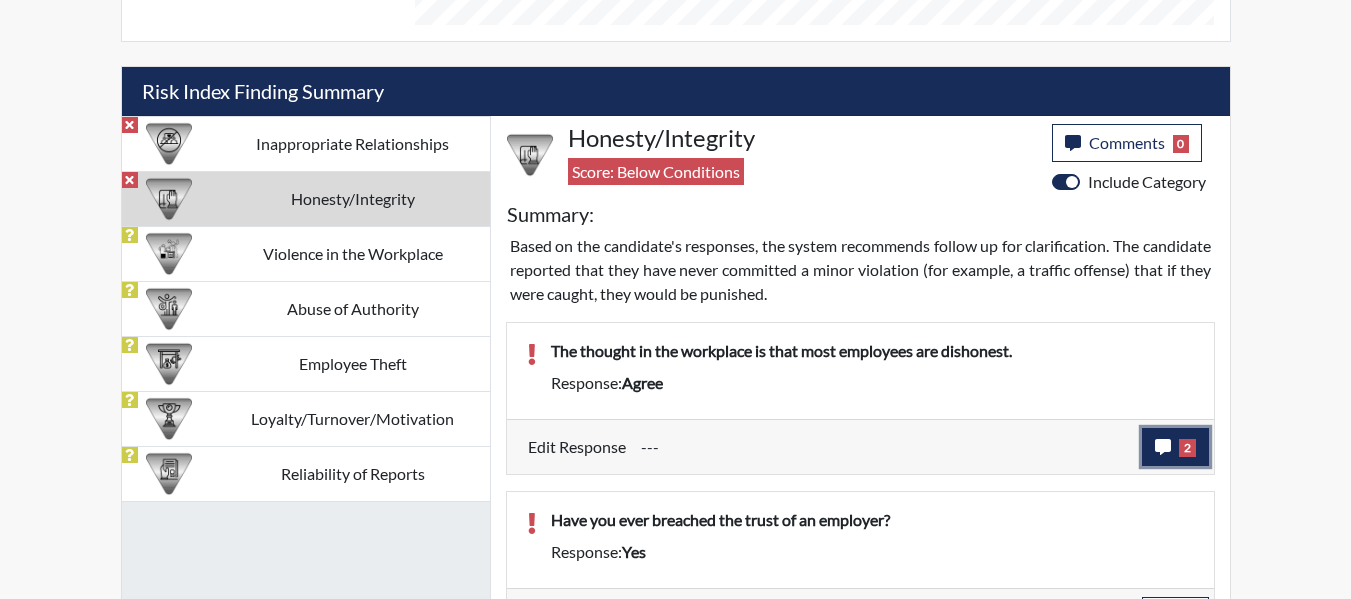 click on "2" at bounding box center (1175, 447) 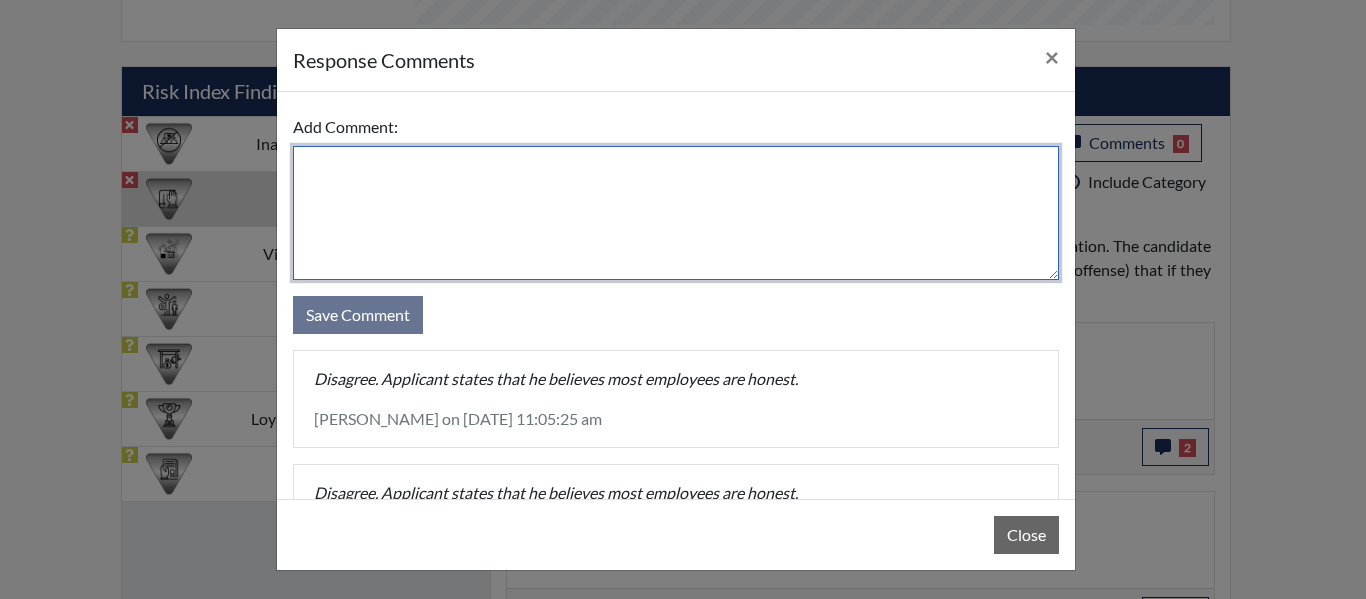 click at bounding box center (676, 213) 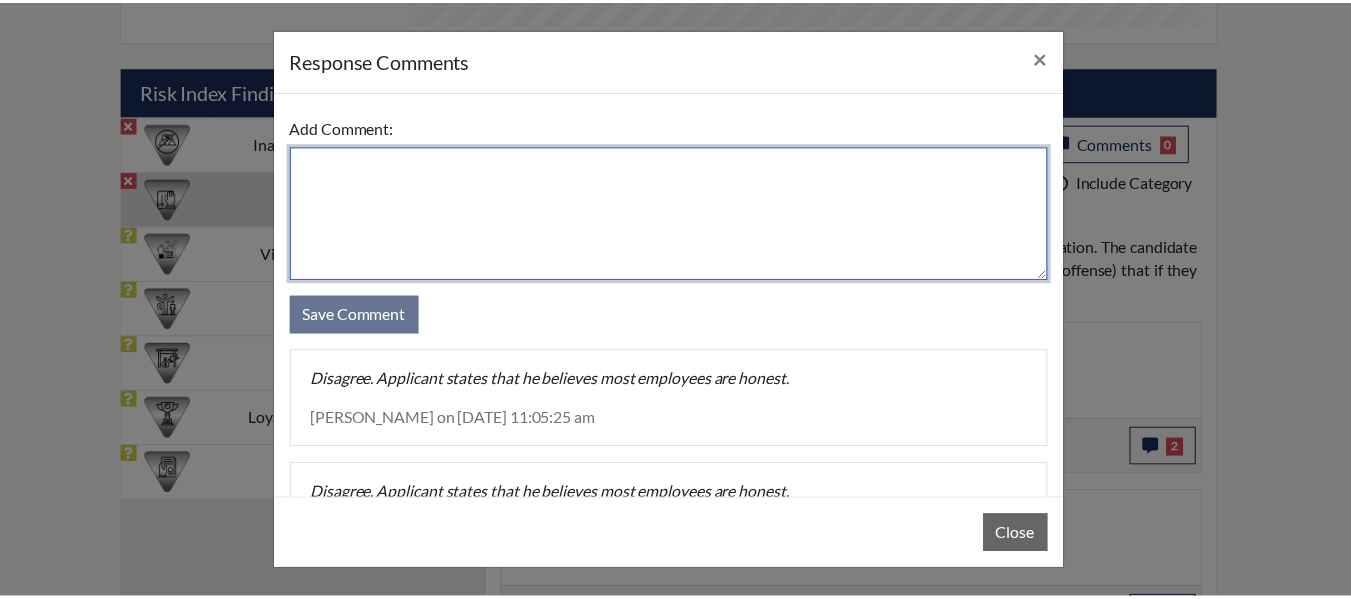 scroll, scrollTop: 95, scrollLeft: 0, axis: vertical 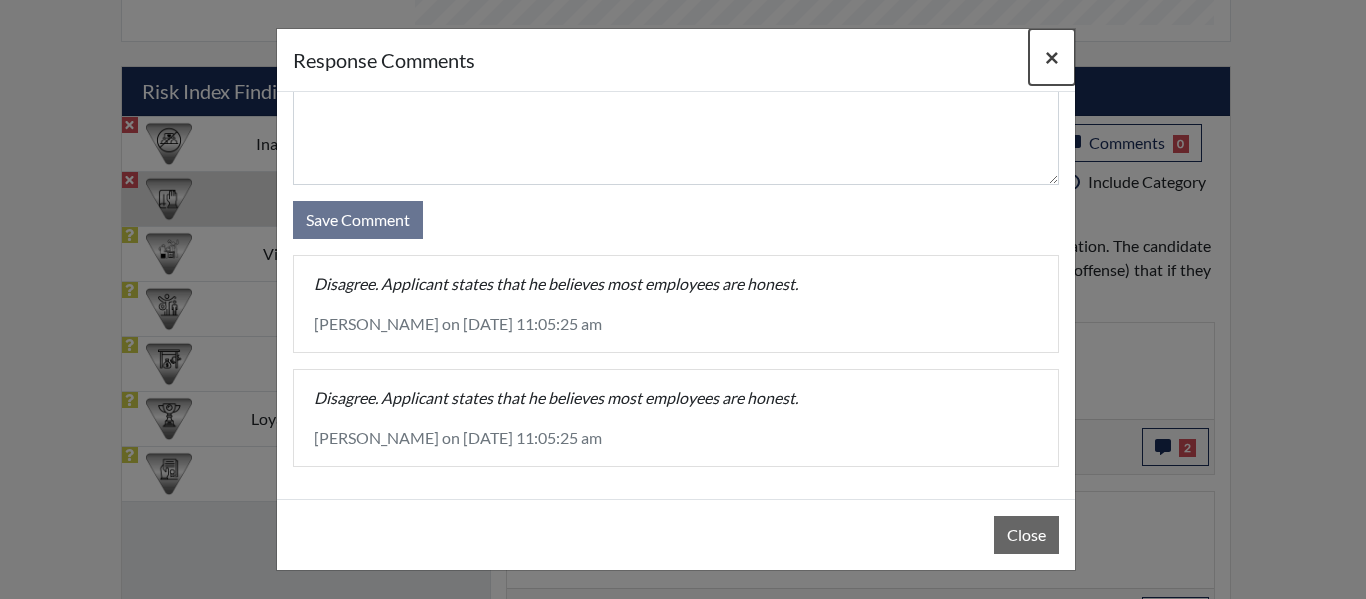 click on "×" at bounding box center [1052, 57] 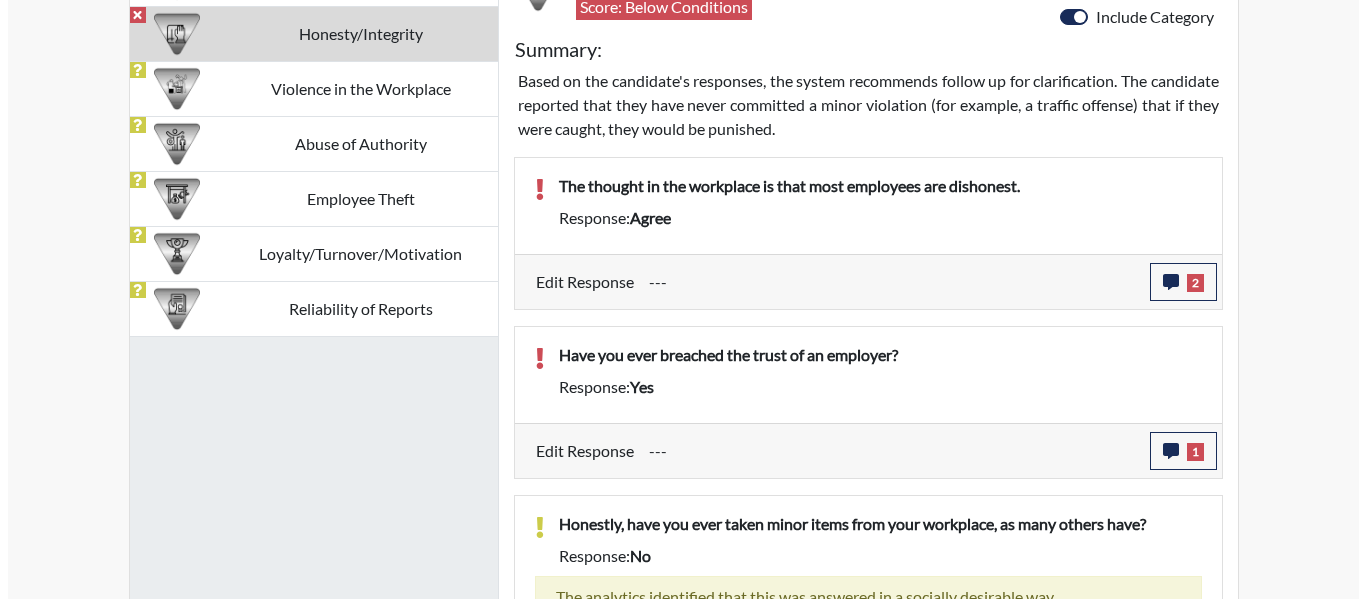 scroll, scrollTop: 1344, scrollLeft: 0, axis: vertical 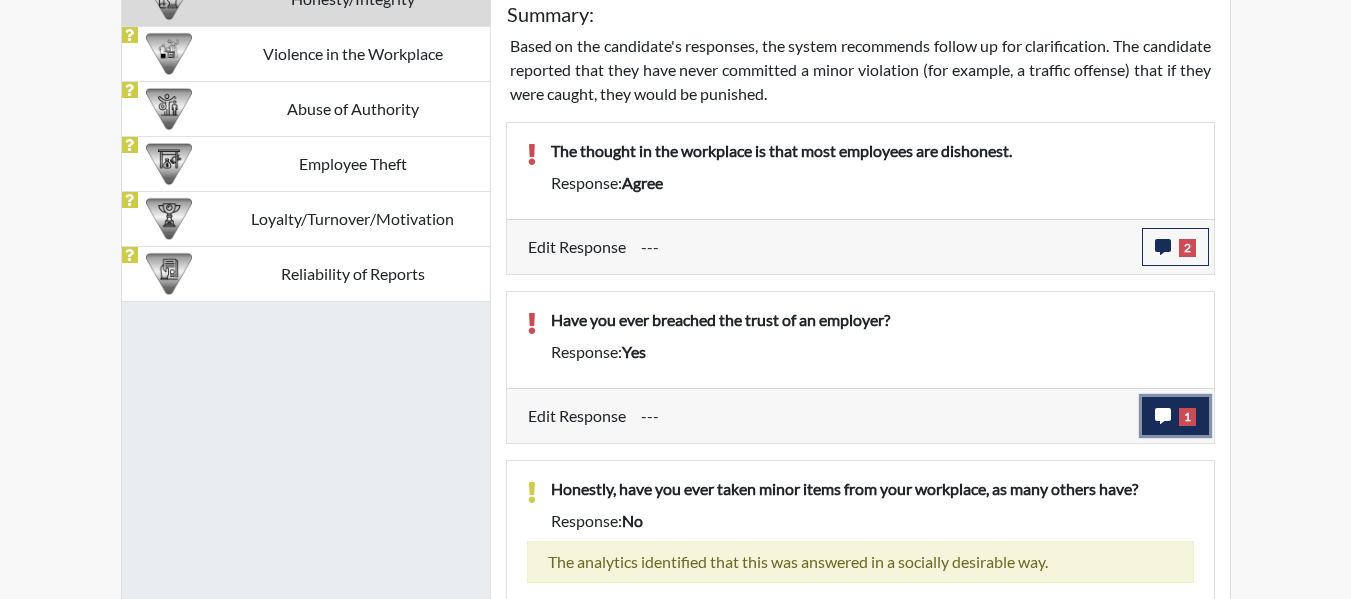 click on "1" at bounding box center (1175, 416) 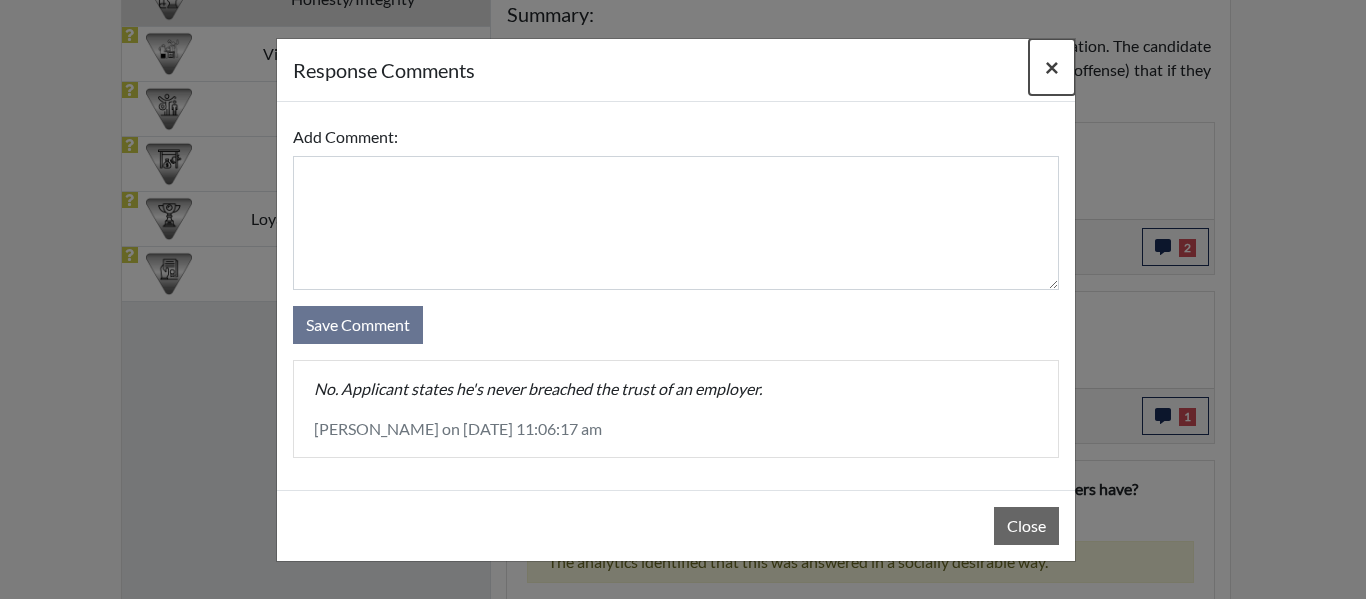 click on "×" at bounding box center [1052, 66] 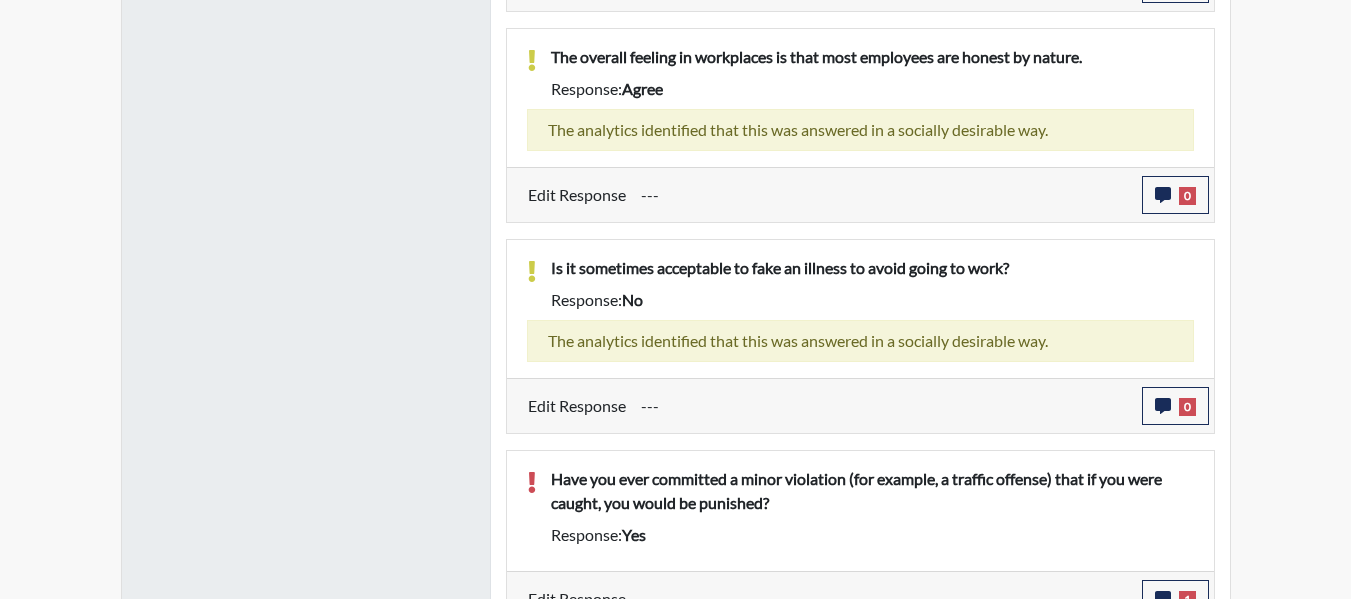 scroll, scrollTop: 2227, scrollLeft: 0, axis: vertical 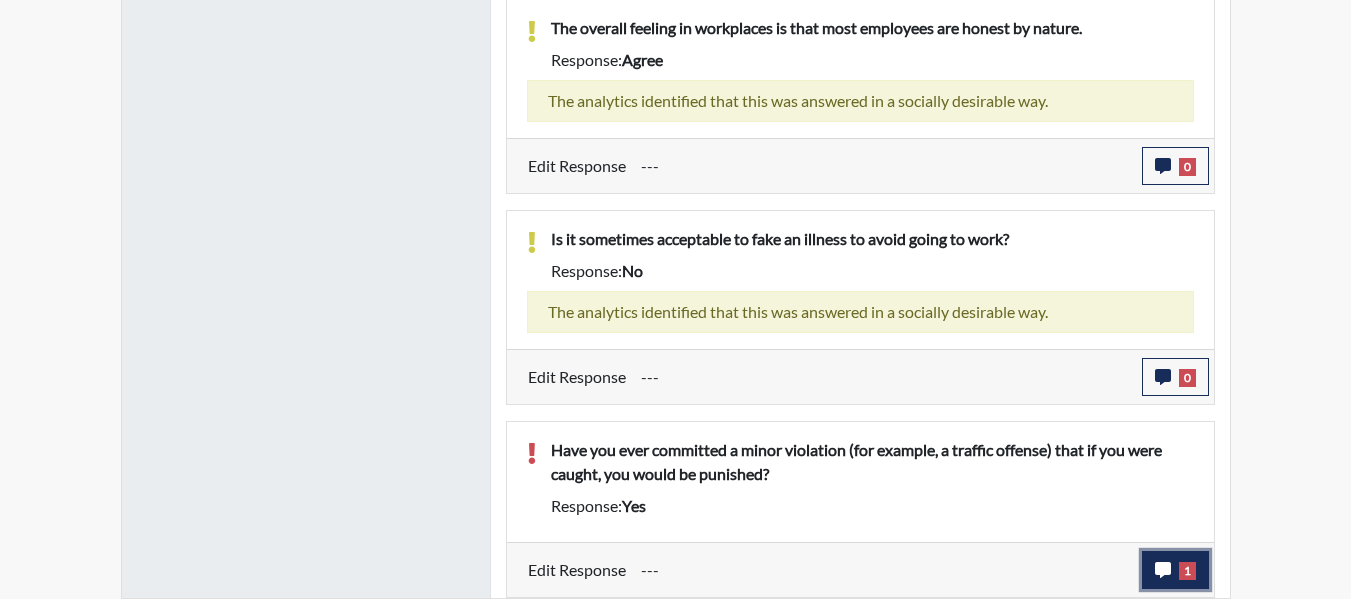 click on "1" at bounding box center (1187, 571) 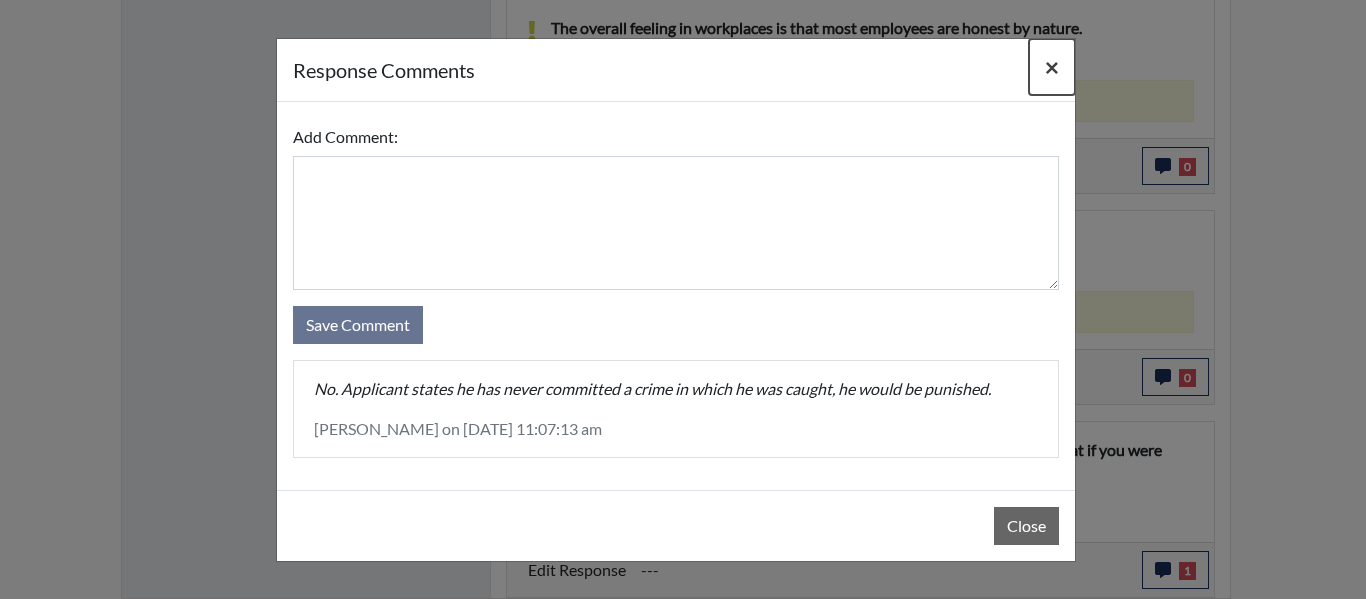 click on "×" at bounding box center (1052, 67) 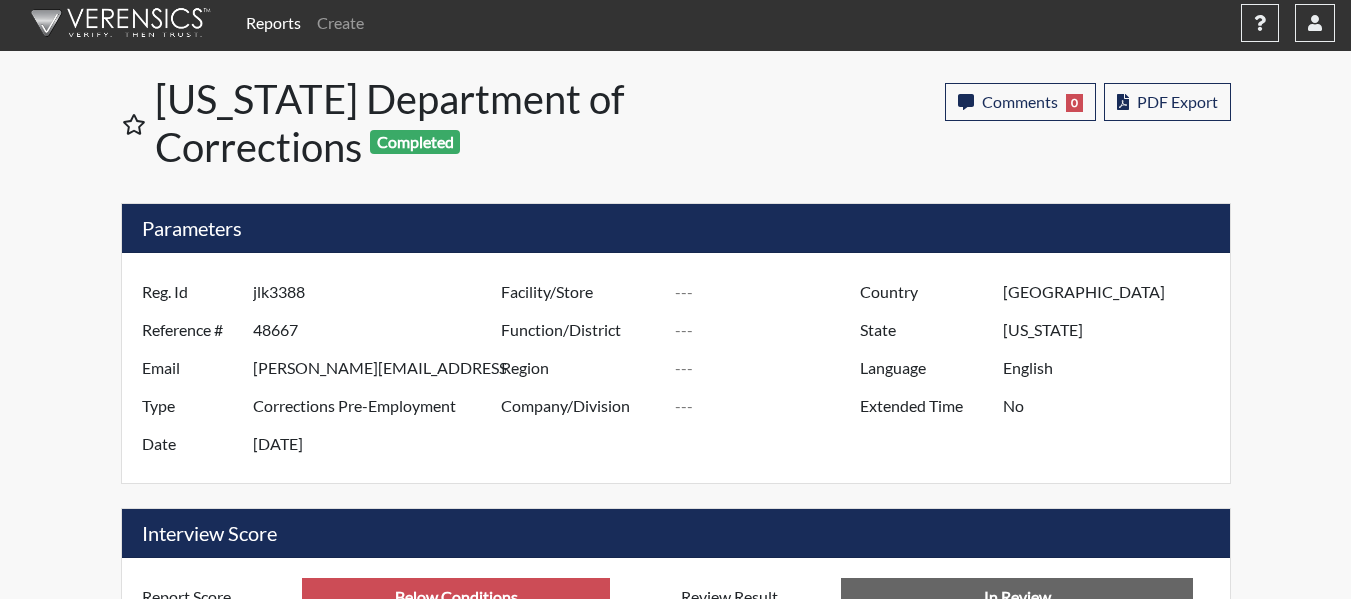 scroll, scrollTop: 0, scrollLeft: 0, axis: both 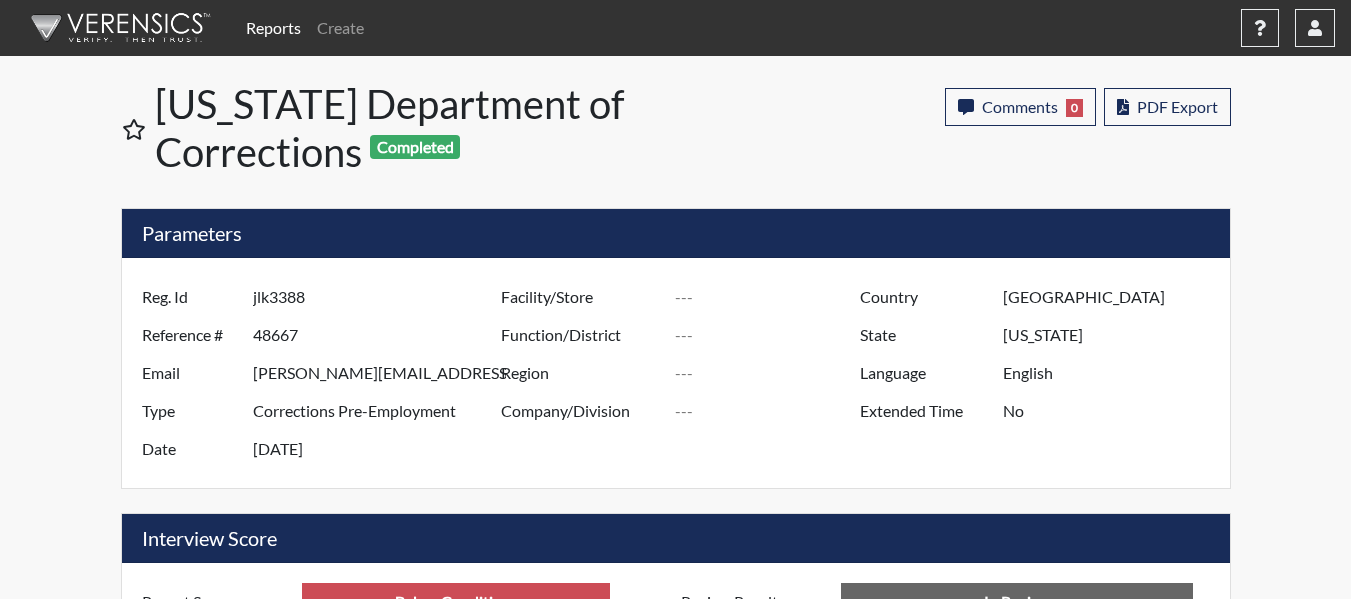 click on "Reports" at bounding box center (273, 28) 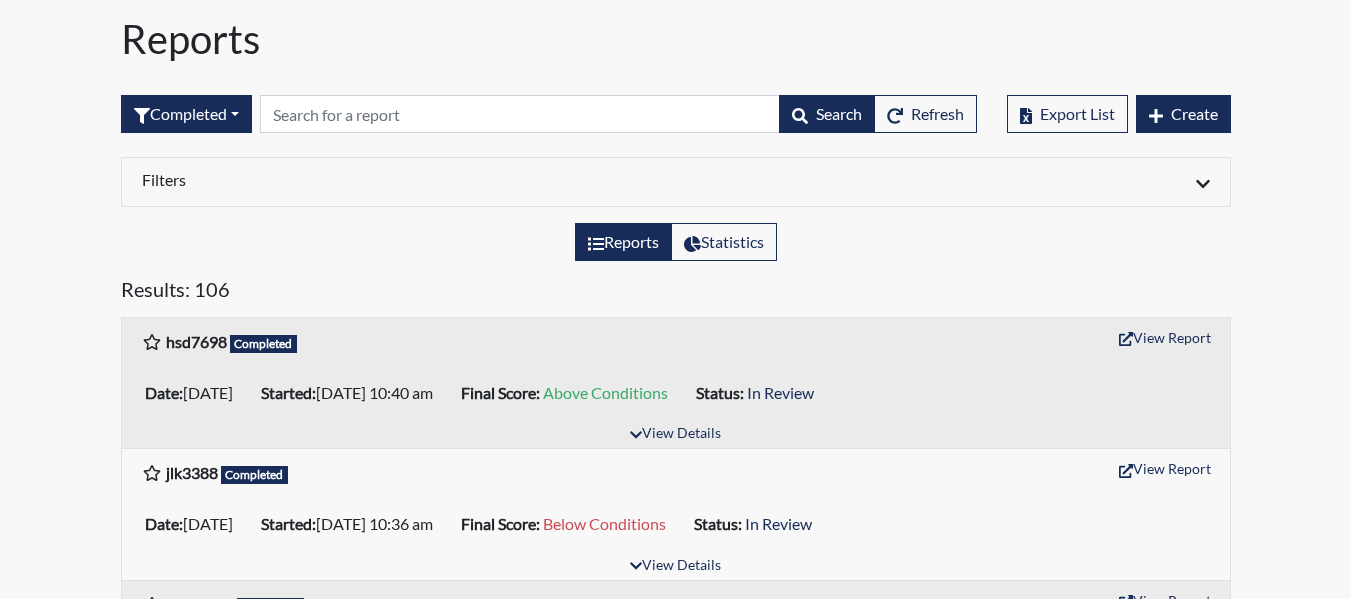 scroll, scrollTop: 200, scrollLeft: 0, axis: vertical 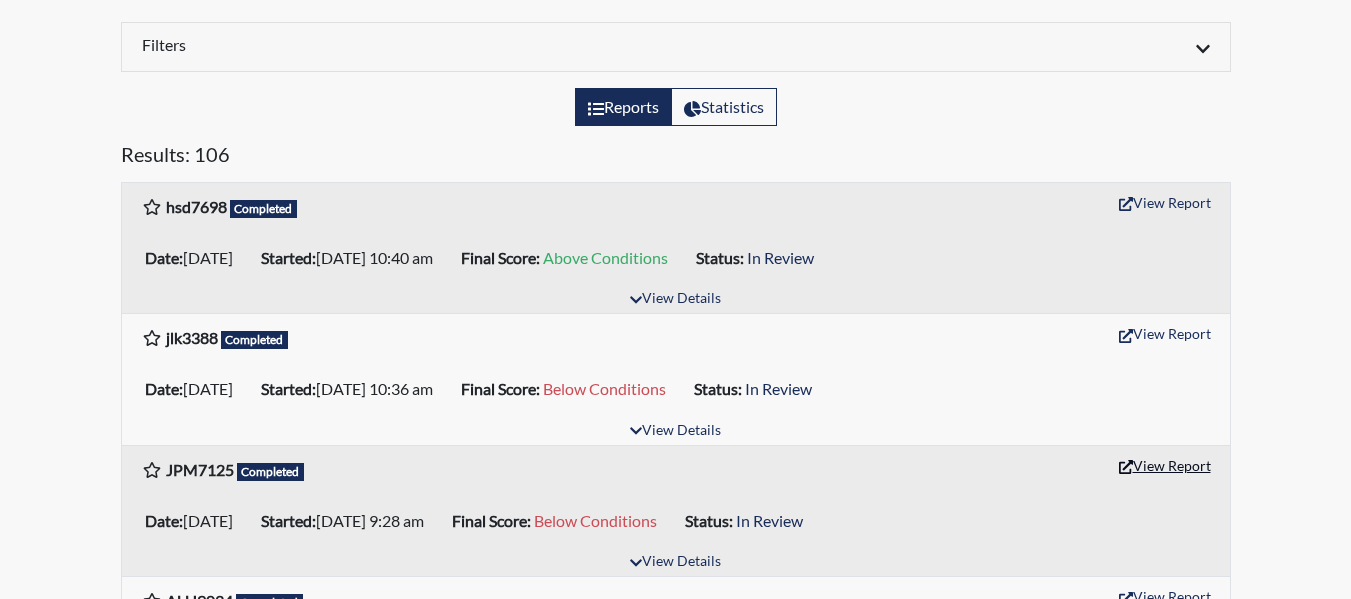 click on "View Report" at bounding box center (1165, 465) 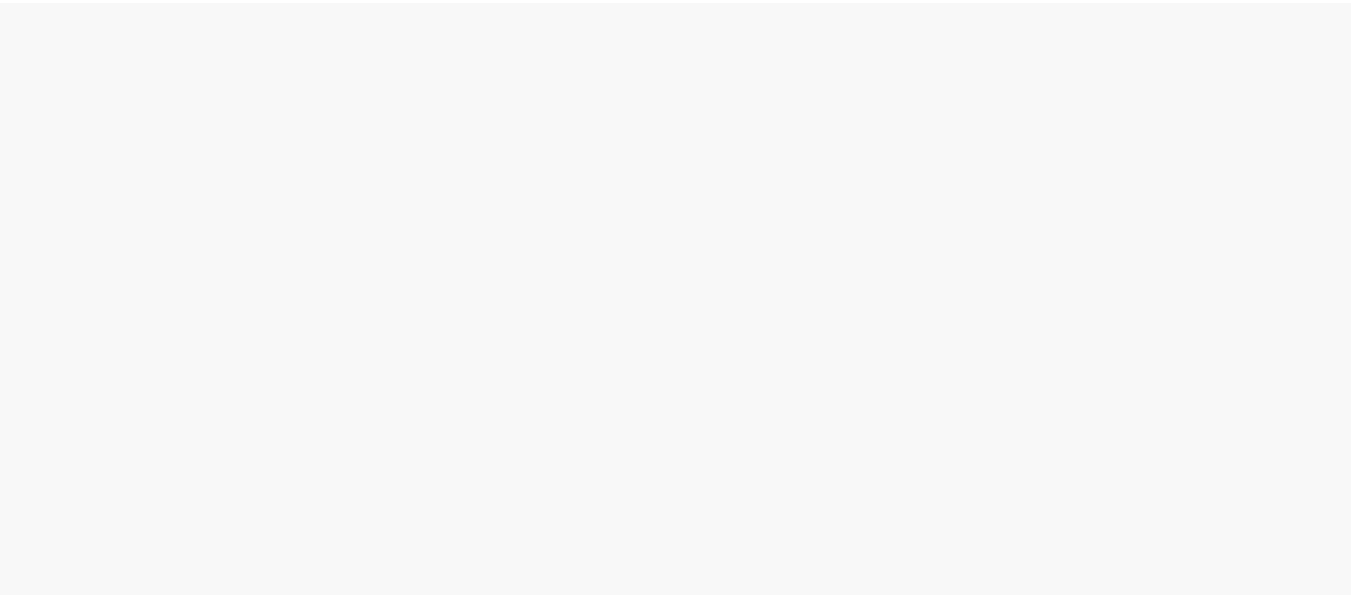 scroll, scrollTop: 0, scrollLeft: 0, axis: both 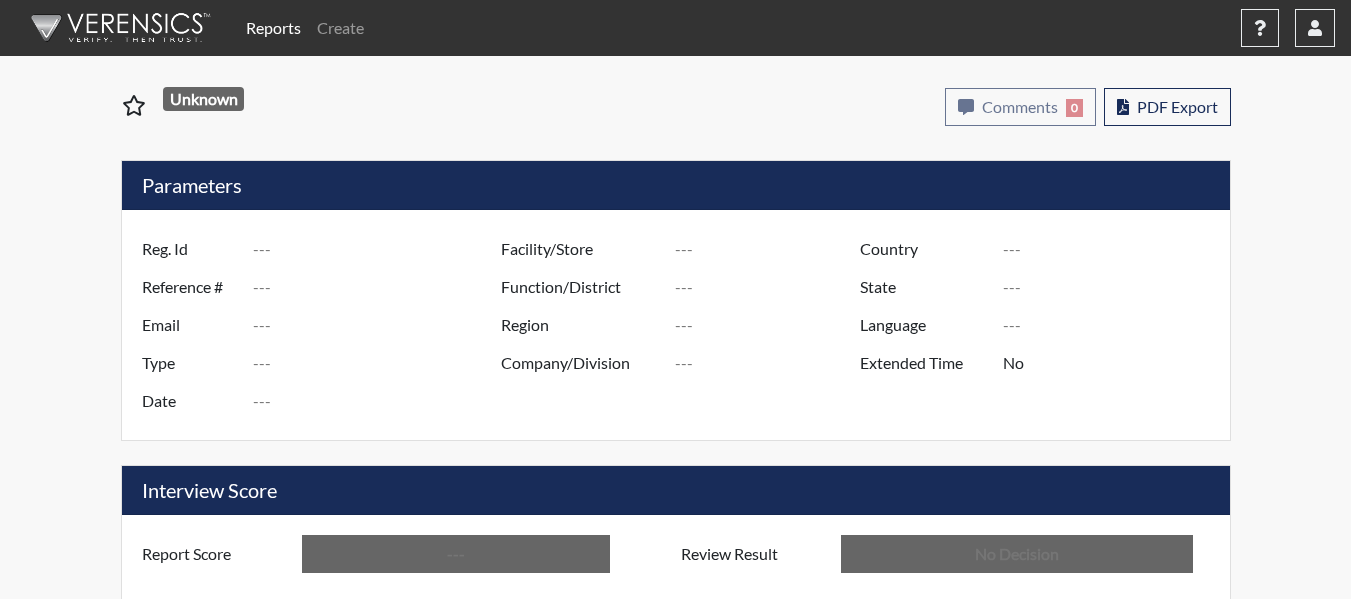 type on "JPM7125" 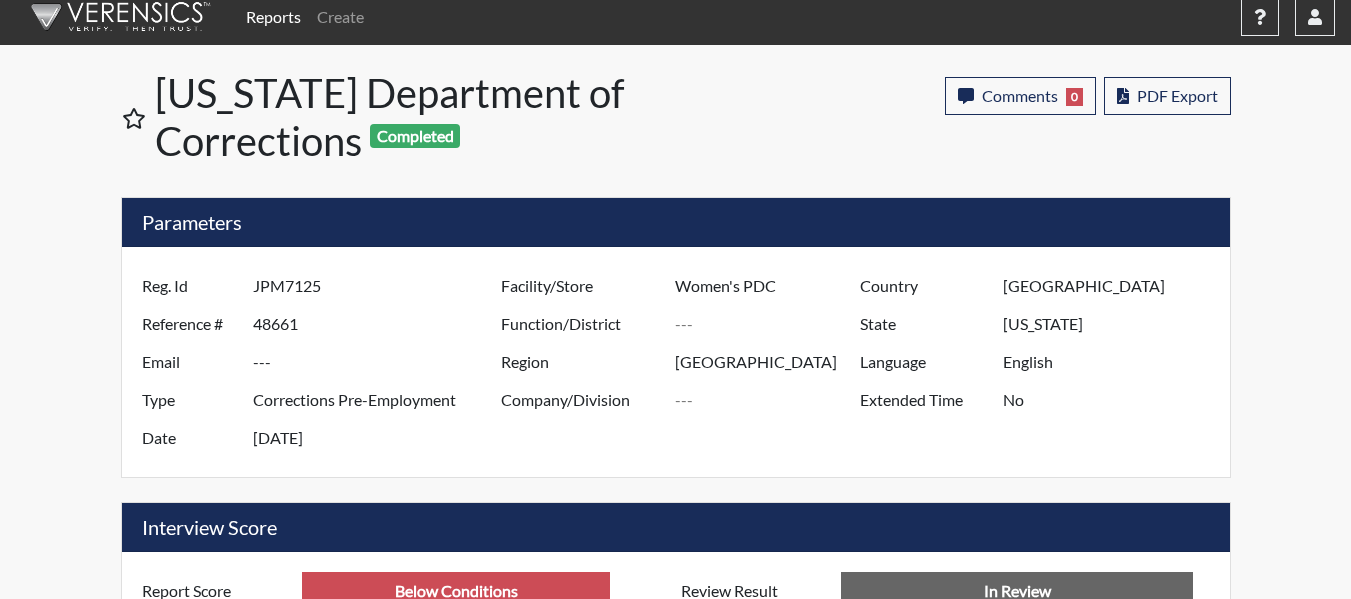 scroll, scrollTop: 118, scrollLeft: 0, axis: vertical 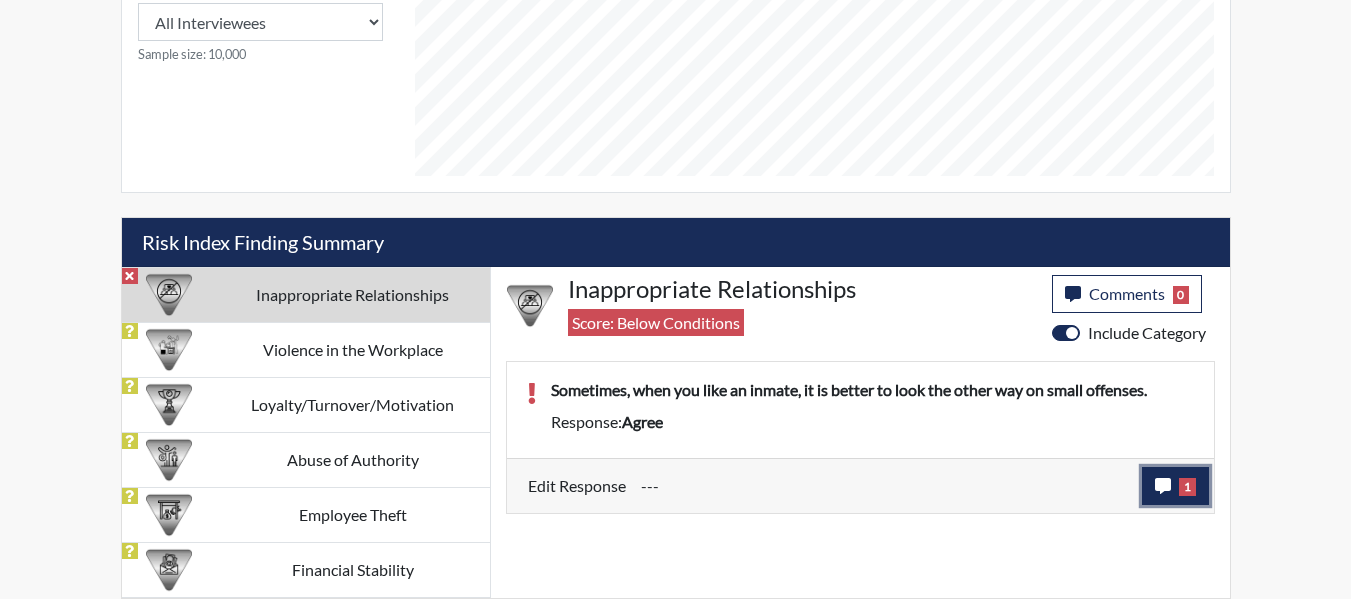 click on "1" at bounding box center (1187, 487) 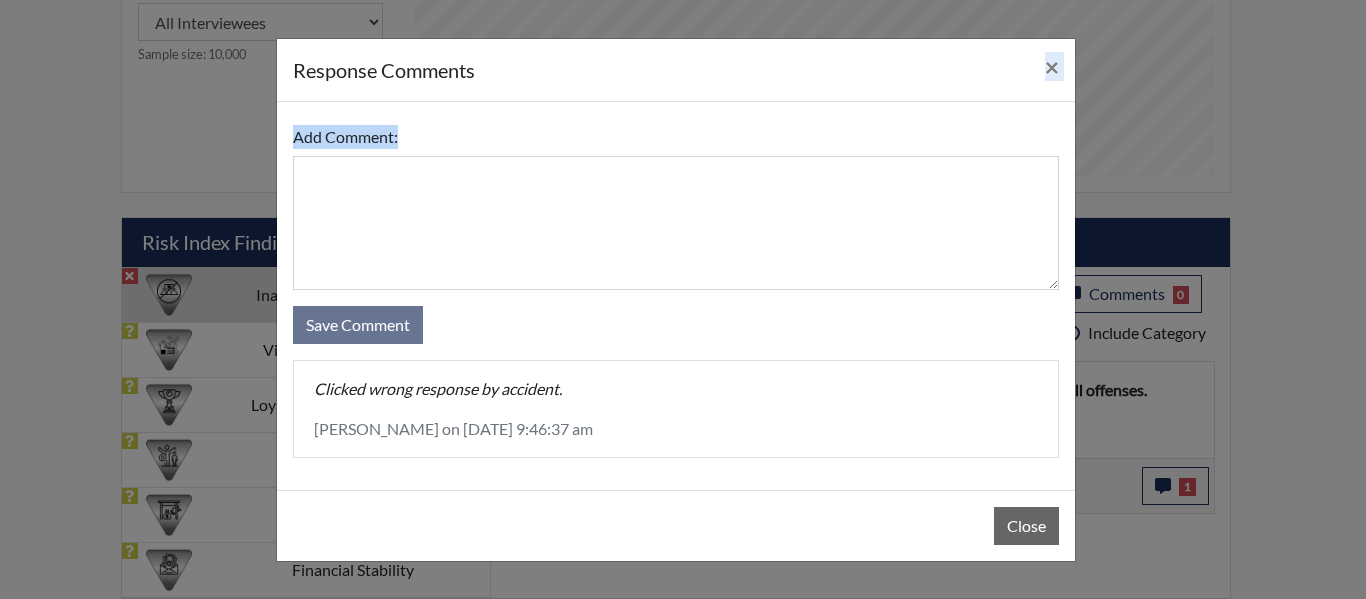 drag, startPoint x: 839, startPoint y: 72, endPoint x: 940, endPoint y: 112, distance: 108.63241 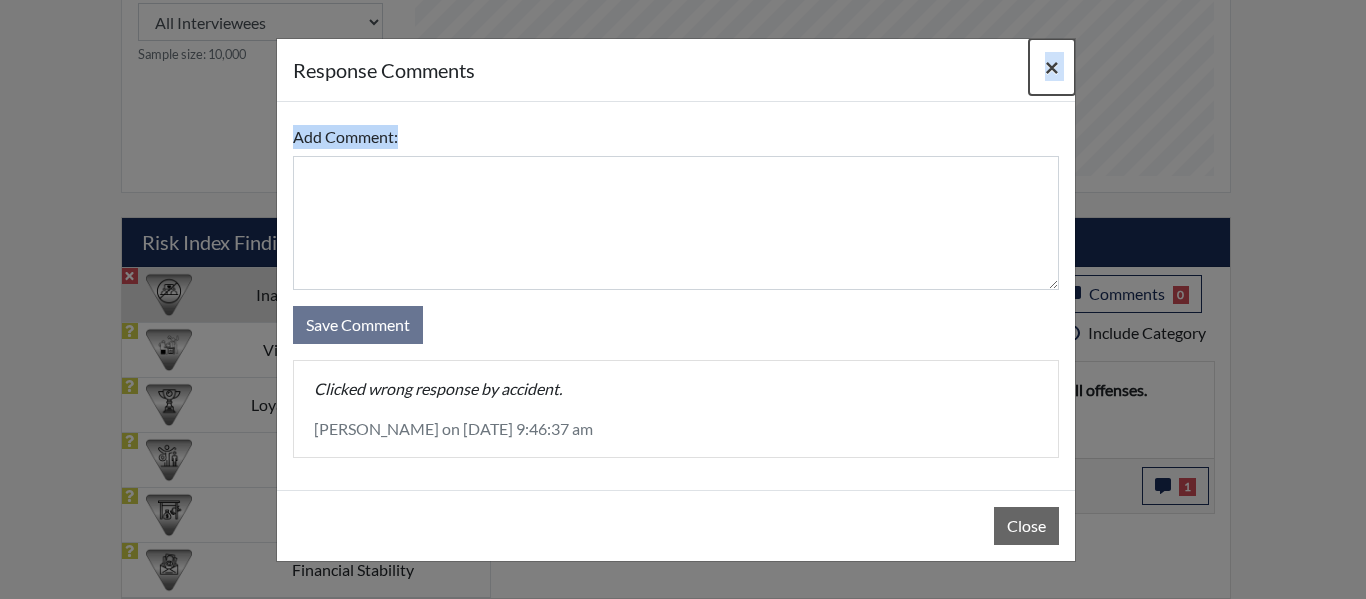 click on "×" at bounding box center [1052, 67] 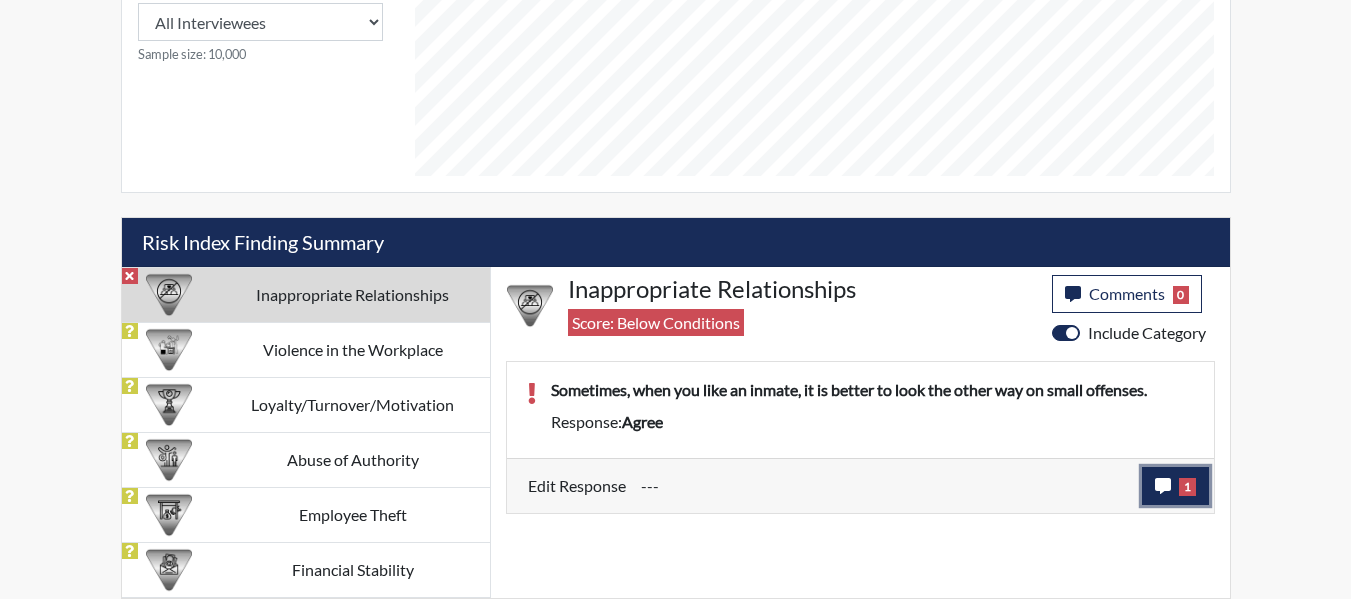 click 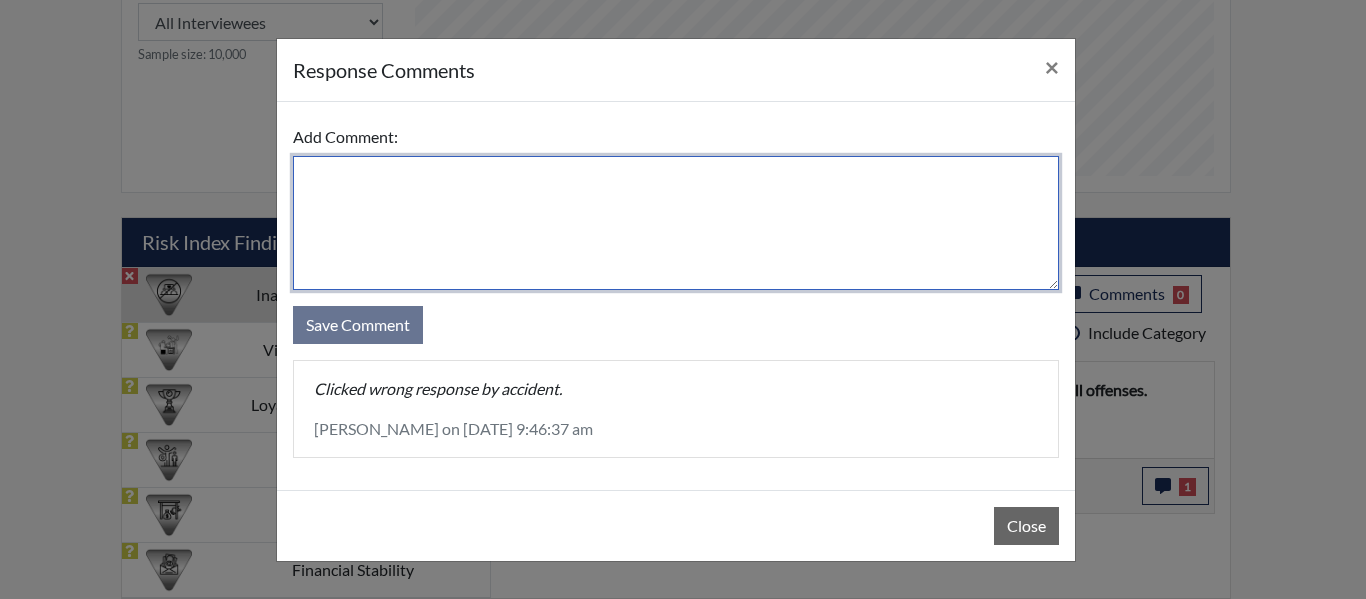 click at bounding box center (676, 223) 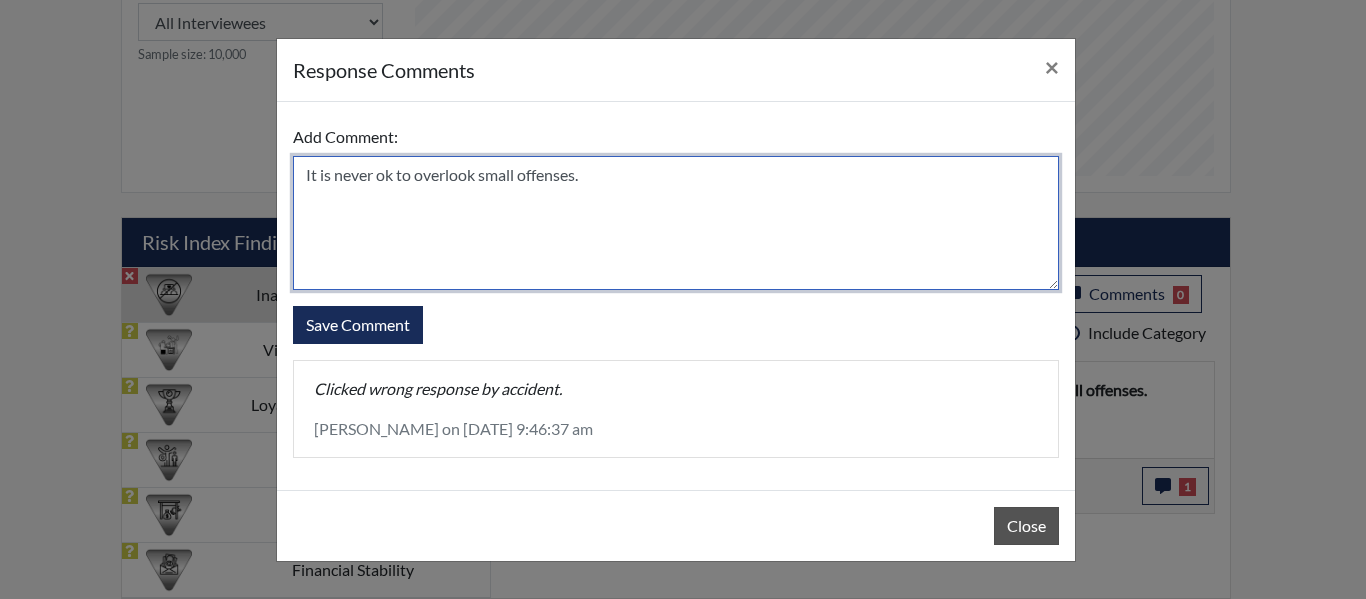 type on "It is never ok to overlook small offenses." 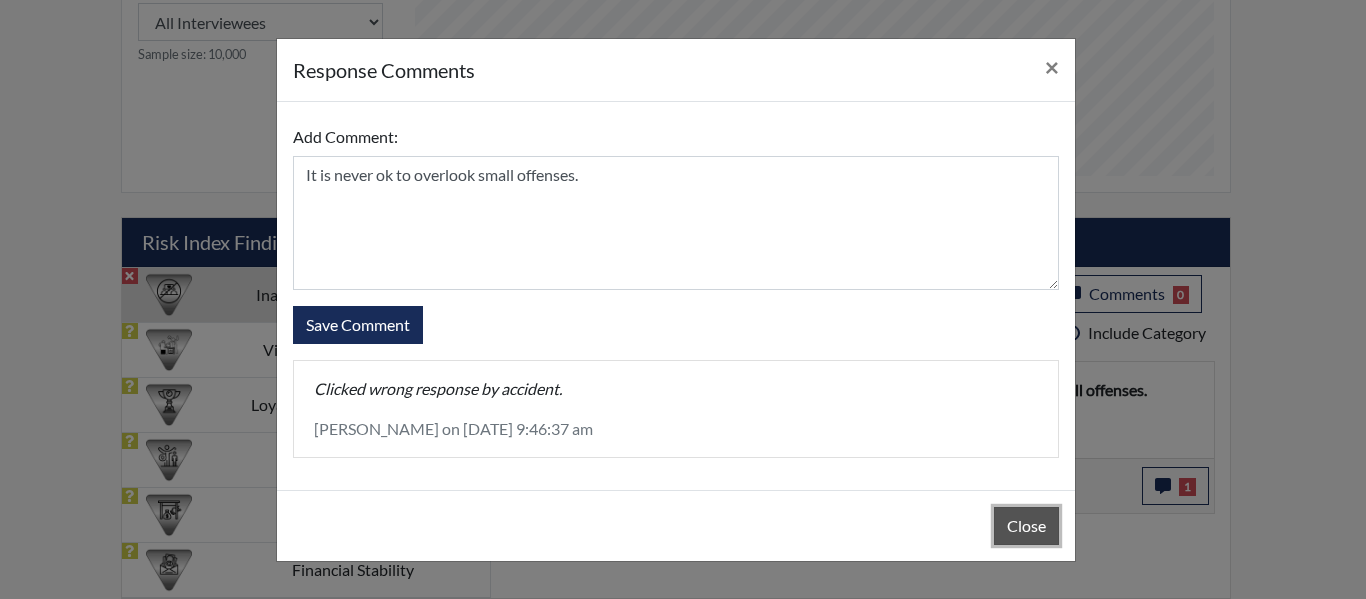 click on "Close" at bounding box center (1026, 526) 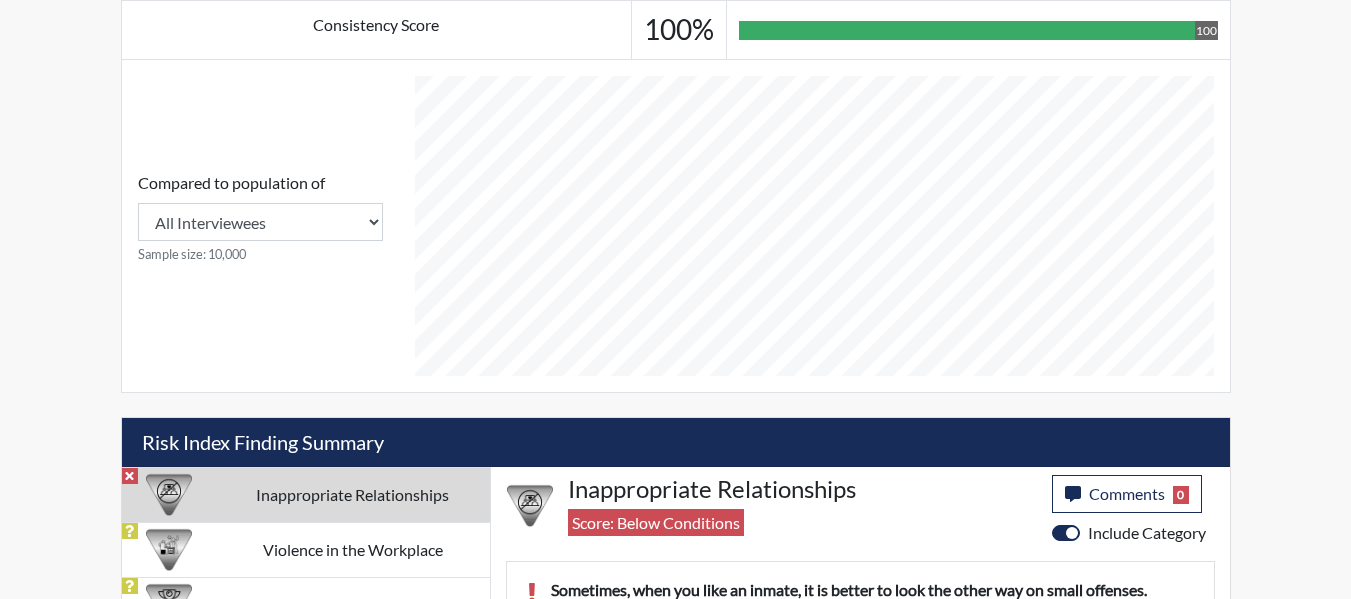 scroll, scrollTop: 993, scrollLeft: 0, axis: vertical 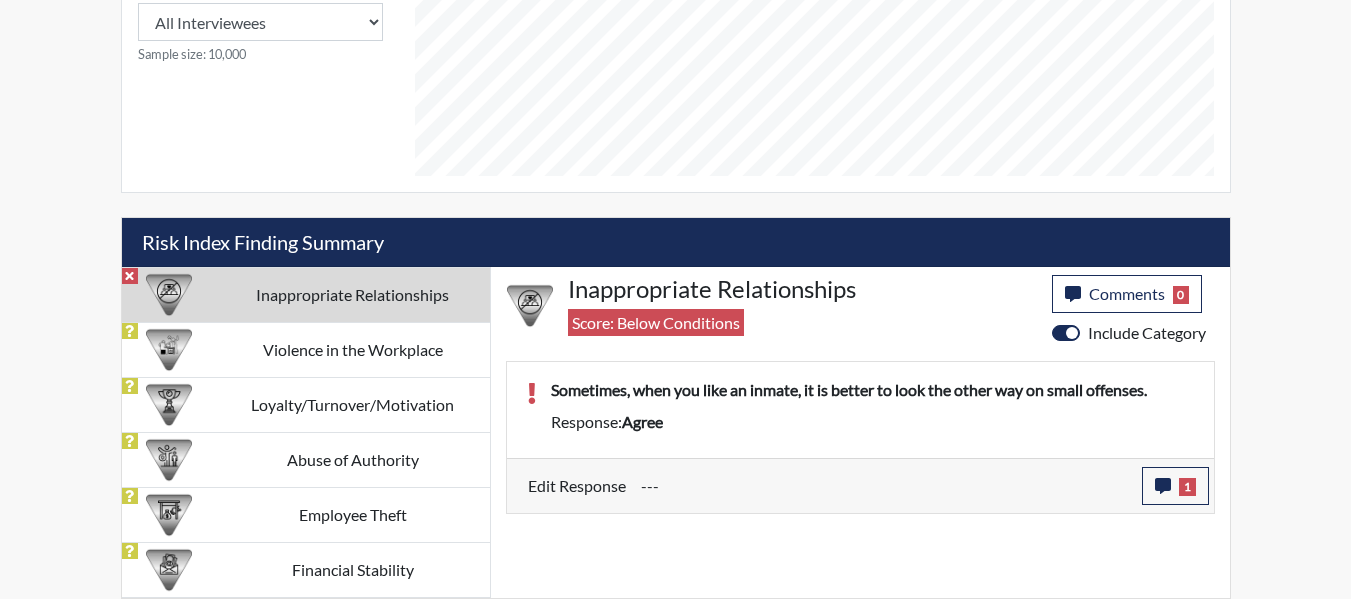 click on "Inappropriate Relationships" at bounding box center (353, 294) 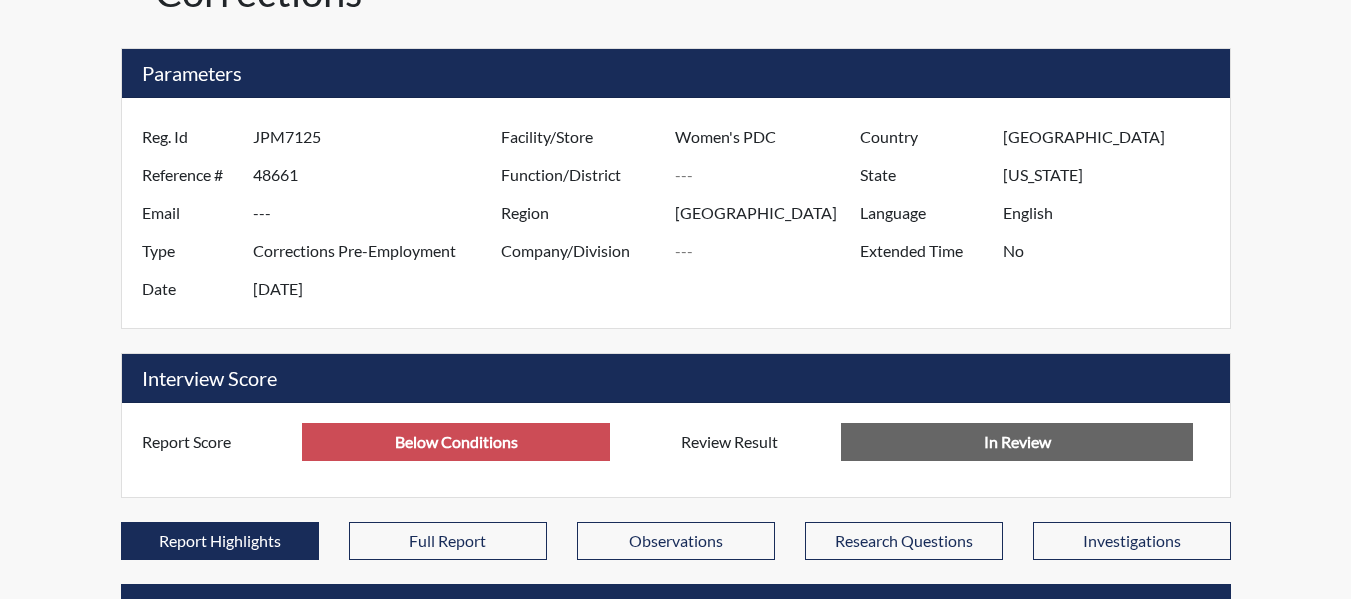 scroll, scrollTop: 400, scrollLeft: 0, axis: vertical 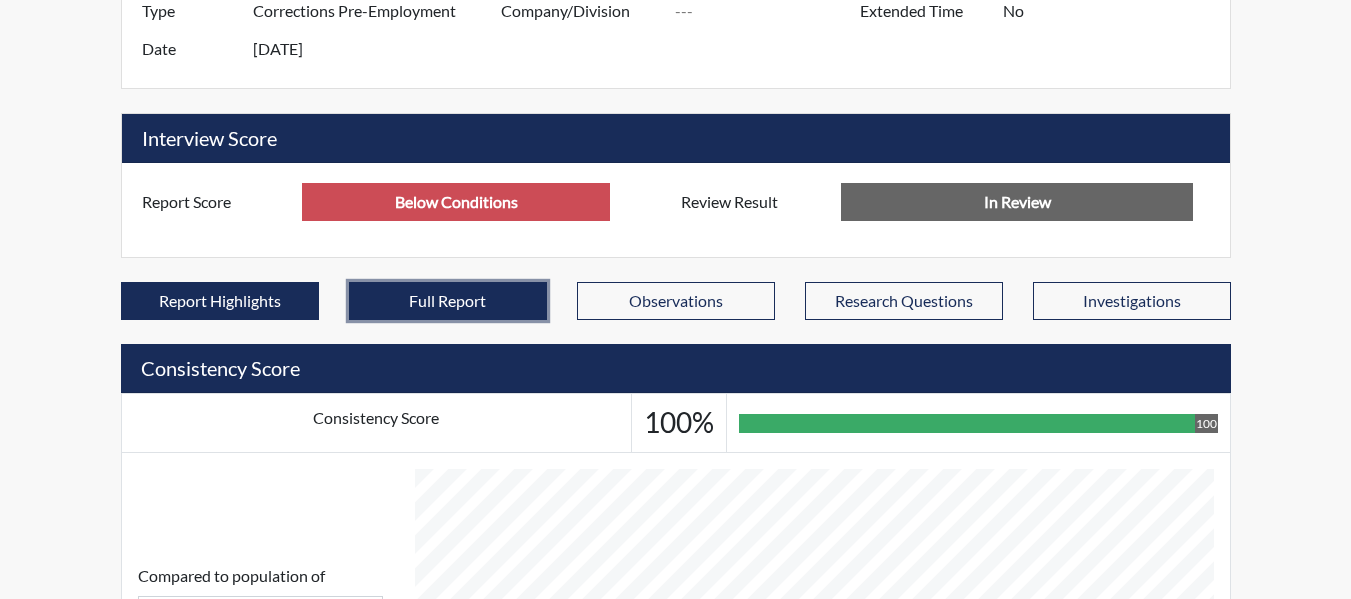 click on "Full Report" at bounding box center [448, 301] 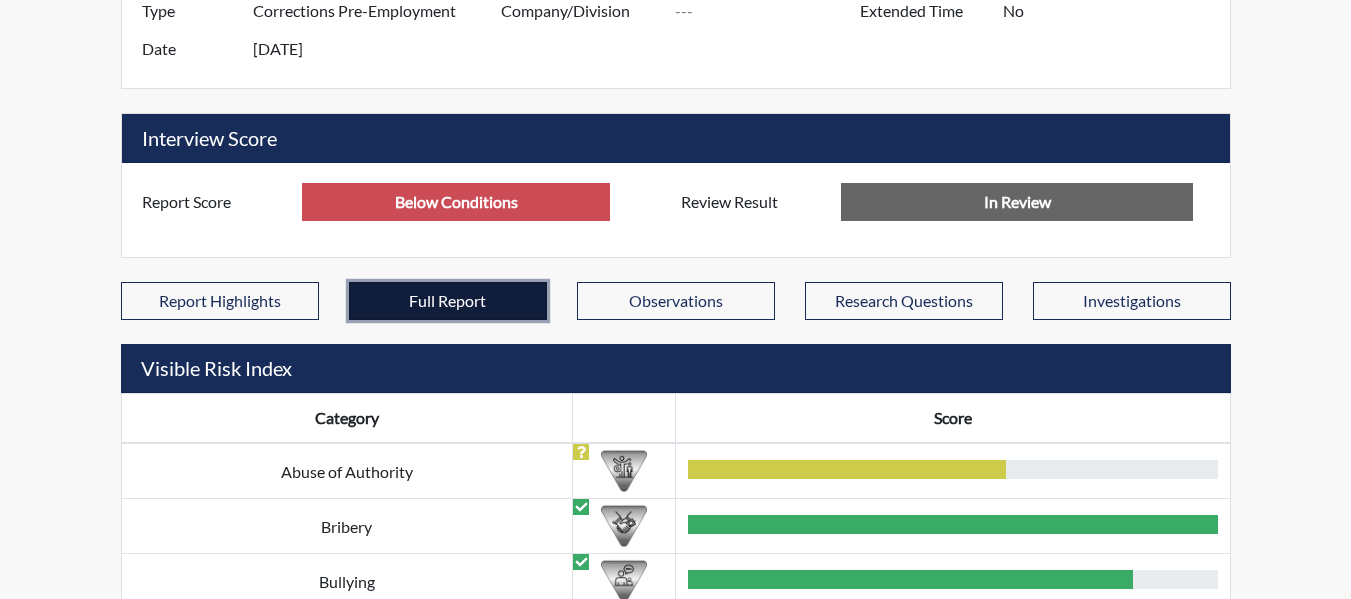 scroll, scrollTop: 460, scrollLeft: 0, axis: vertical 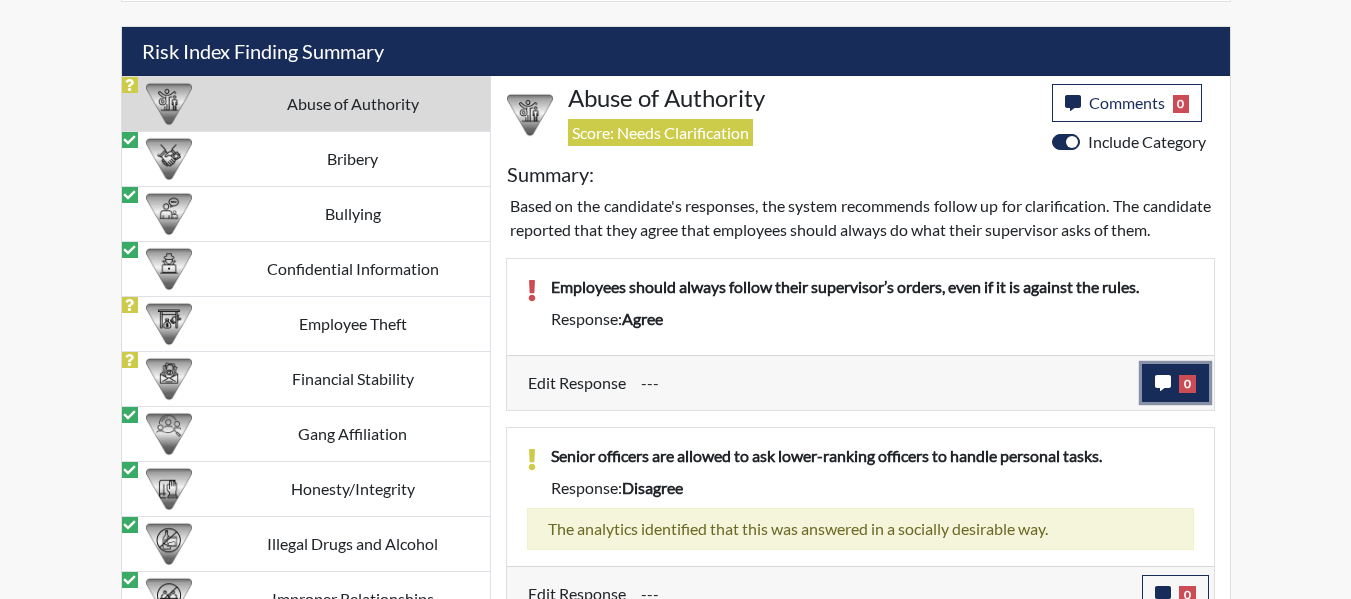 click on "0" at bounding box center (1187, 384) 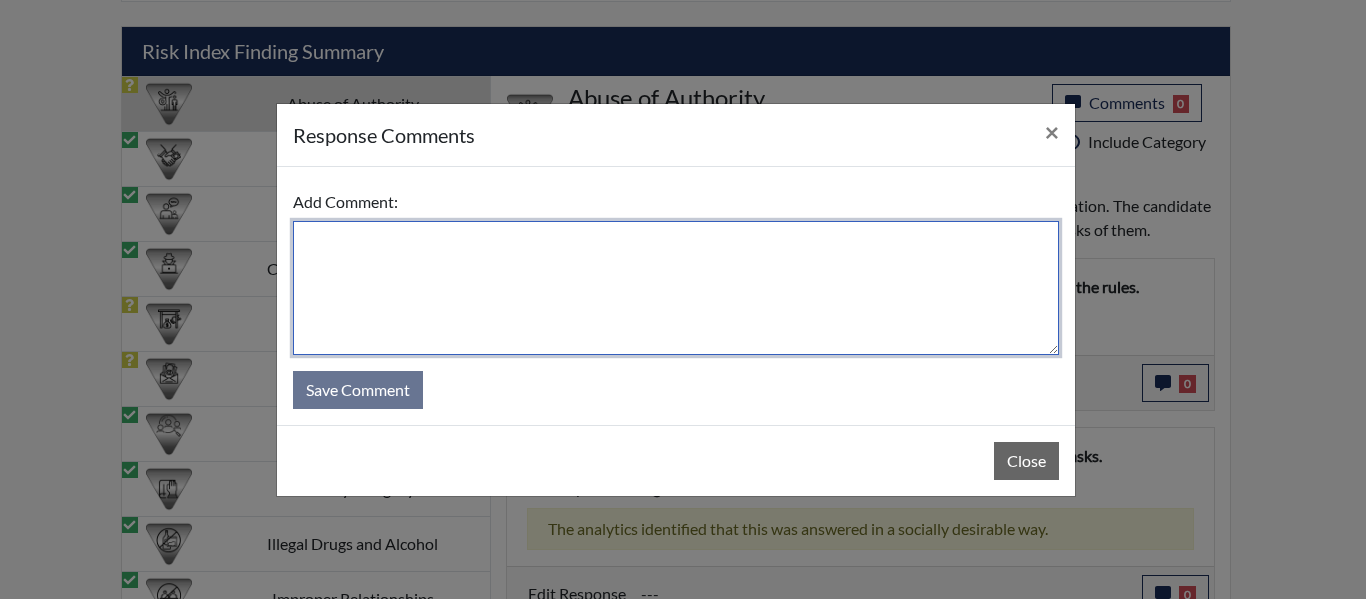 click at bounding box center (676, 288) 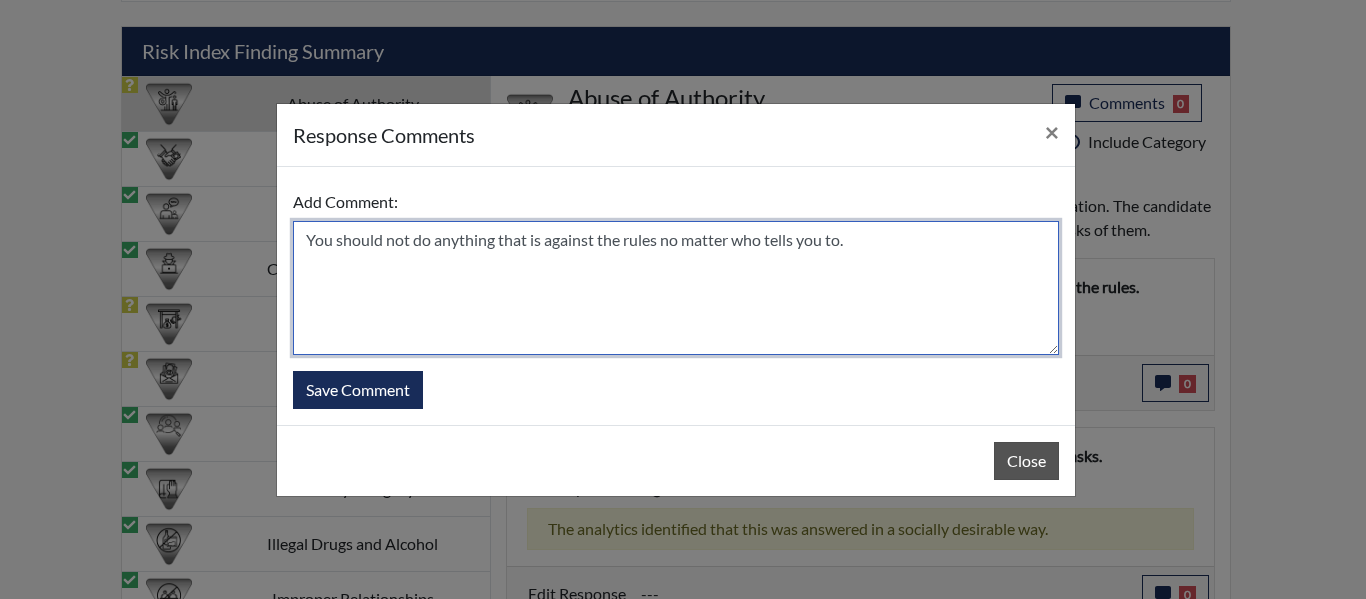 type on "You should not do anything that is against the rules no matter who tells you to." 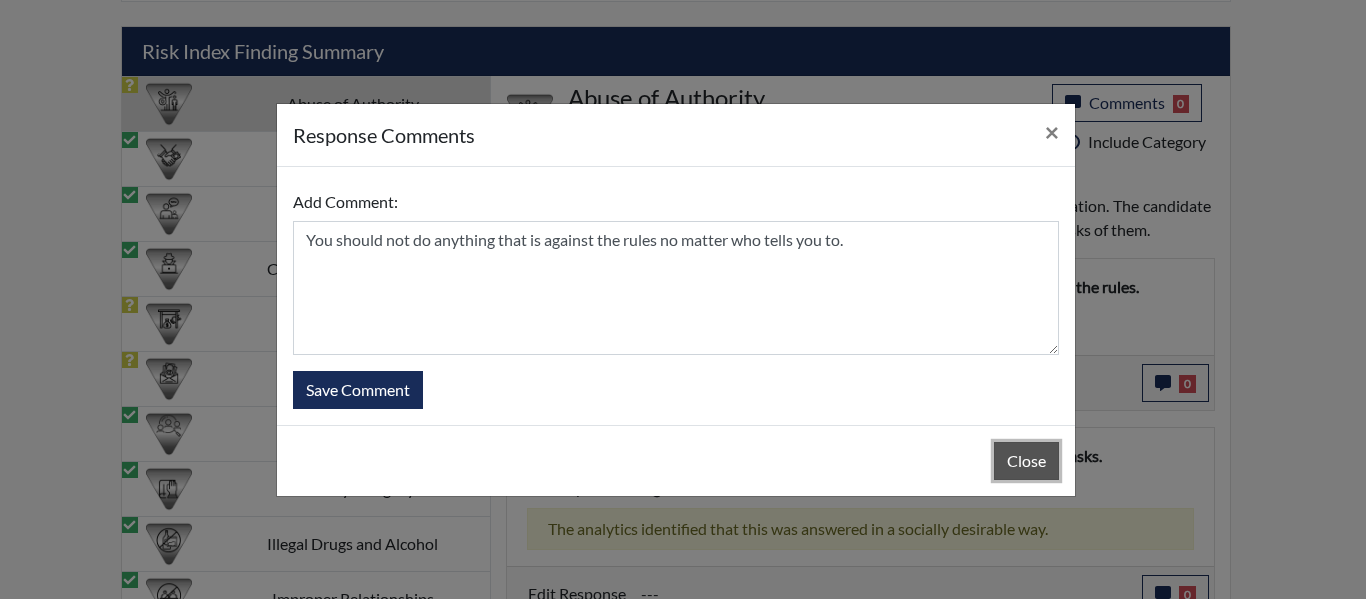 click on "Close" at bounding box center [1026, 461] 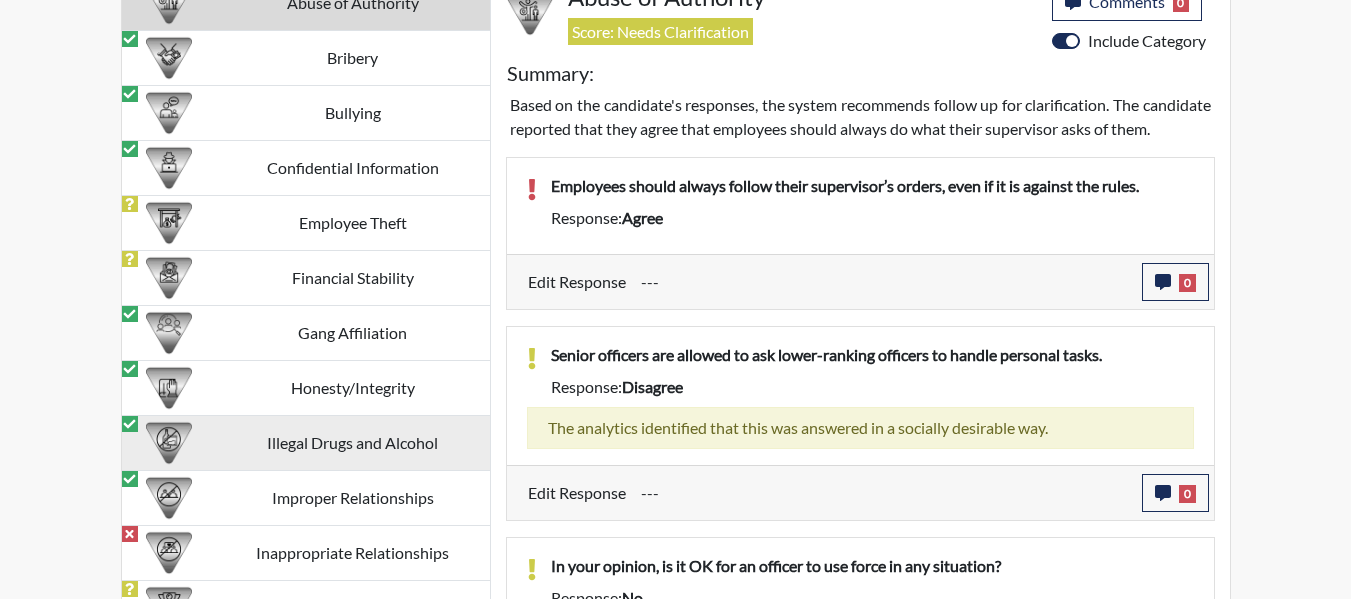 scroll, scrollTop: 2104, scrollLeft: 0, axis: vertical 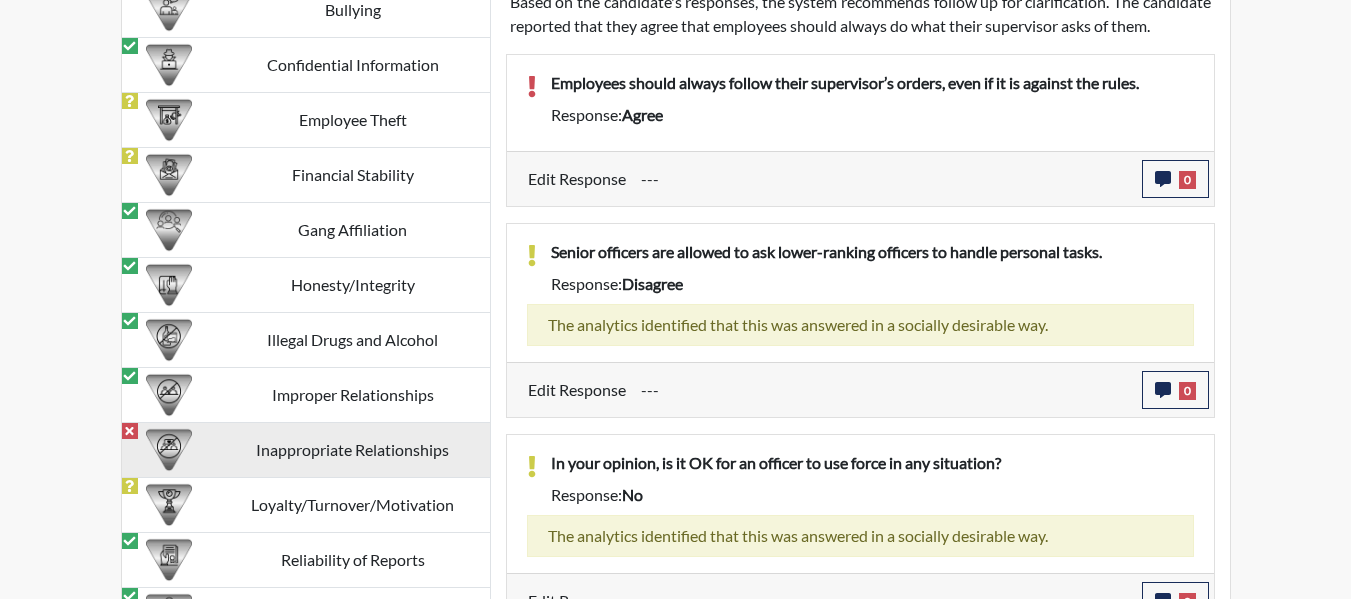 click on "Inappropriate Relationships" at bounding box center [353, 450] 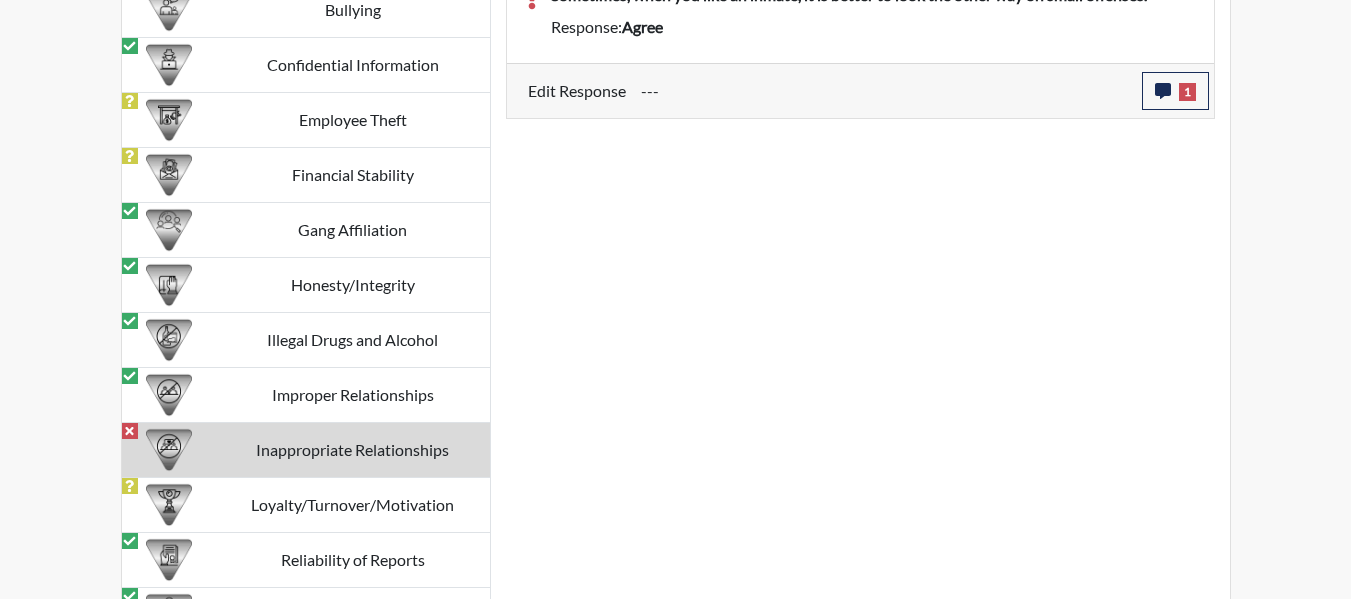 scroll, scrollTop: 1804, scrollLeft: 0, axis: vertical 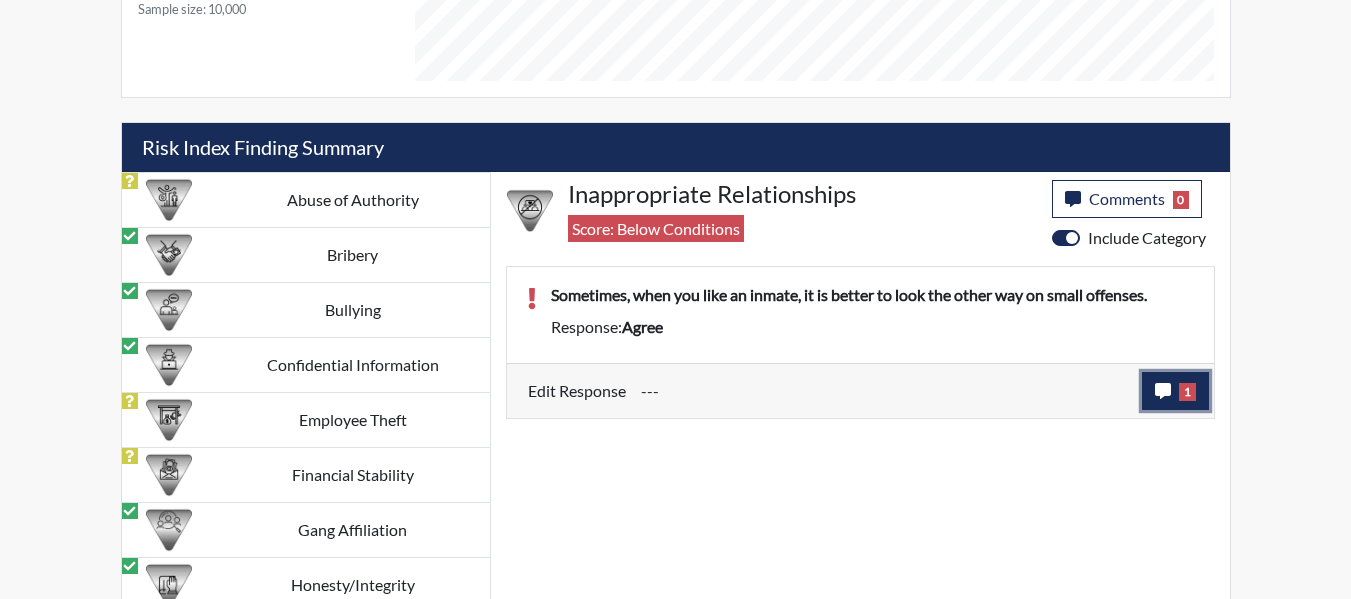 click on "1" at bounding box center (1187, 392) 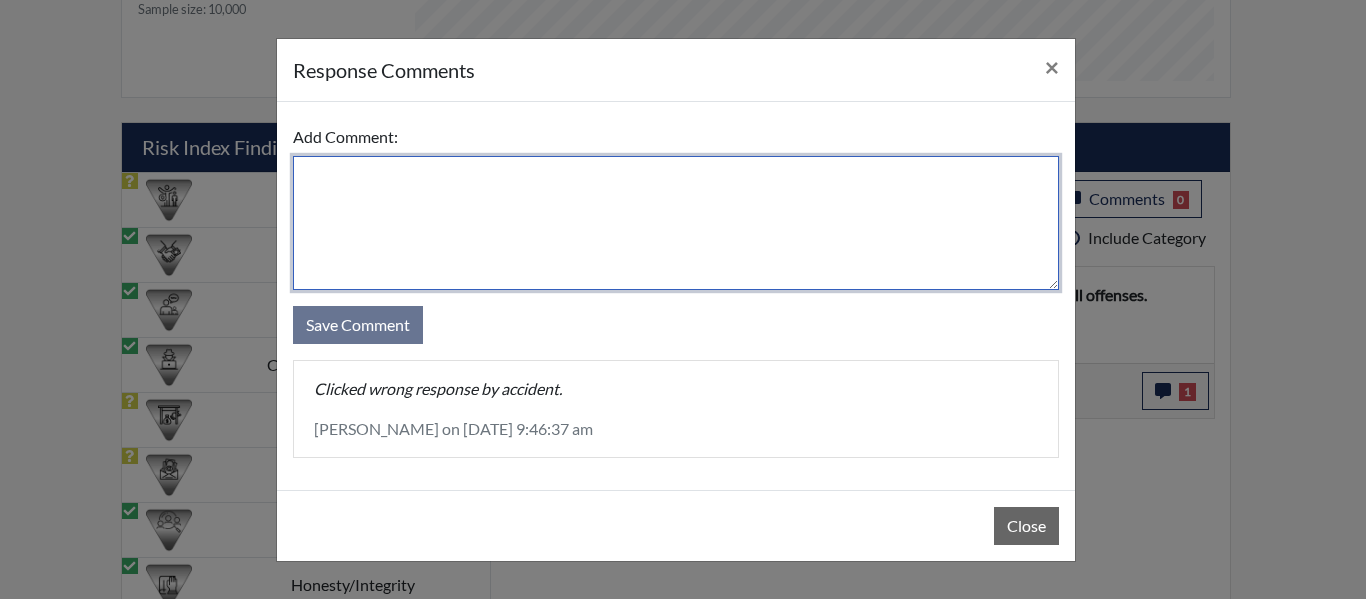 click at bounding box center (676, 223) 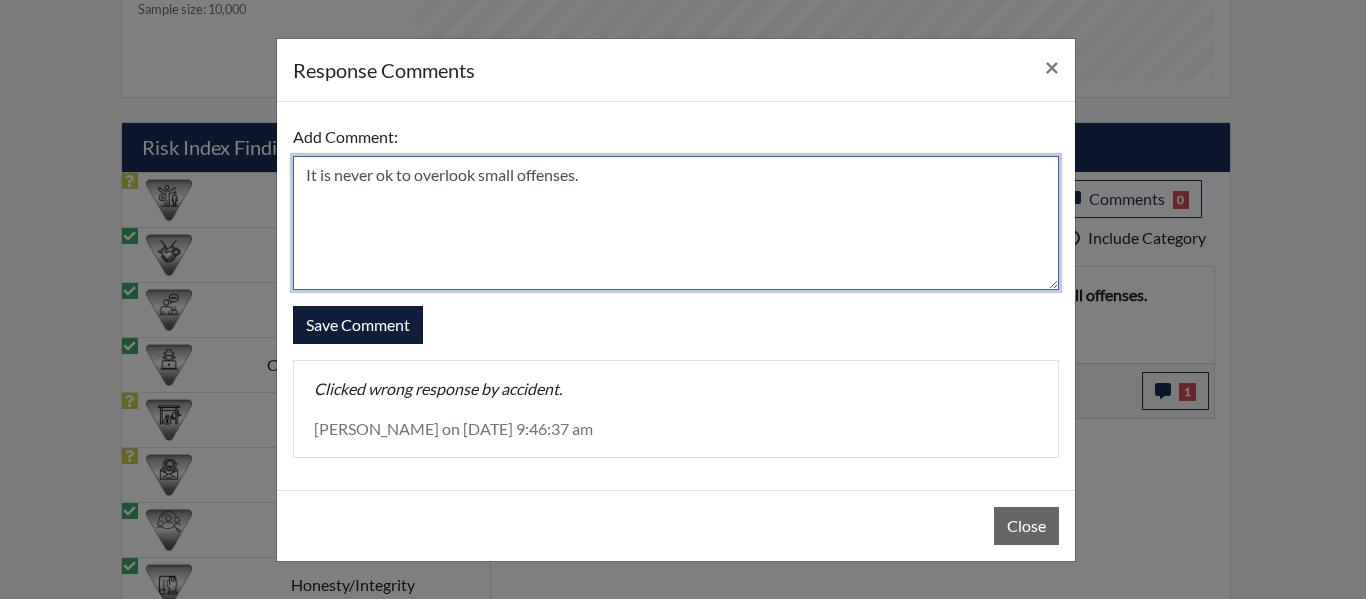 type on "It is never ok to overlook small offenses." 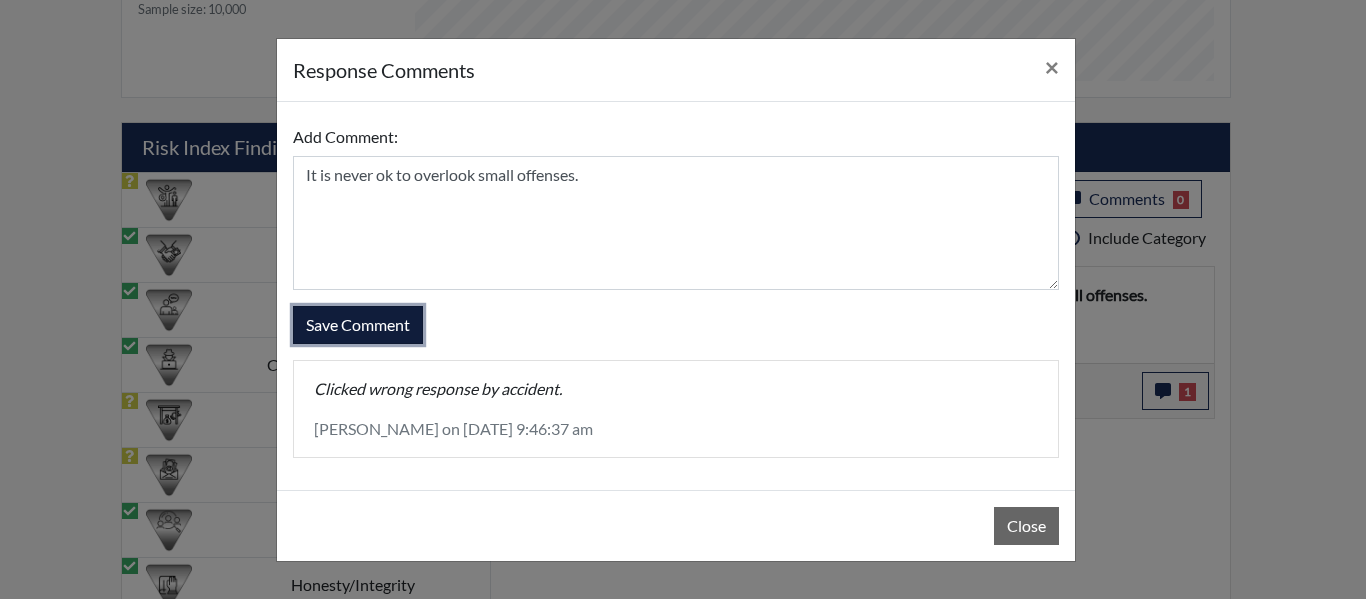 click on "Save Comment" at bounding box center (358, 325) 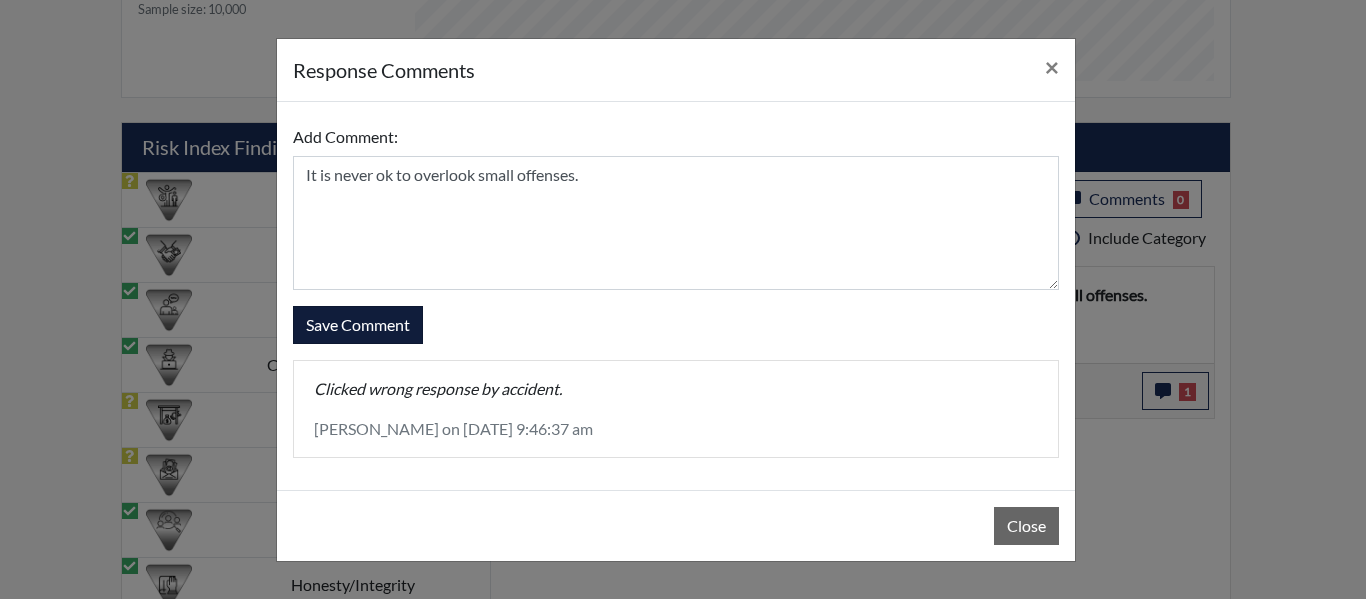 type 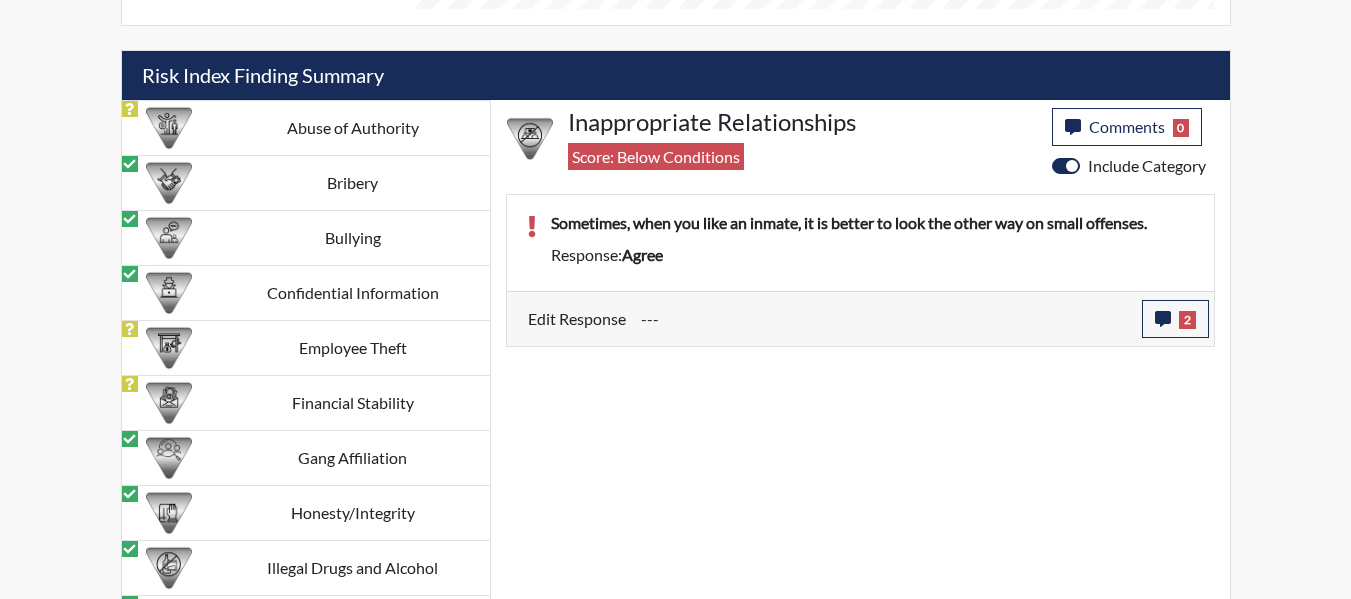 scroll, scrollTop: 2065, scrollLeft: 0, axis: vertical 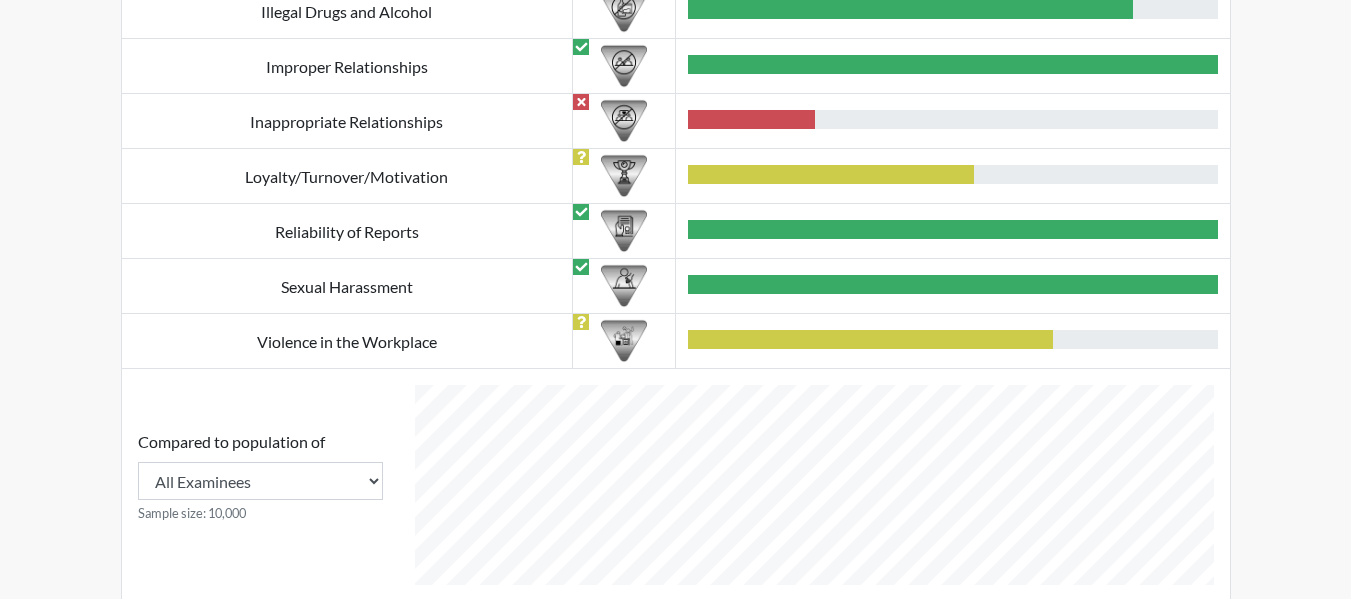 click at bounding box center (751, 119) 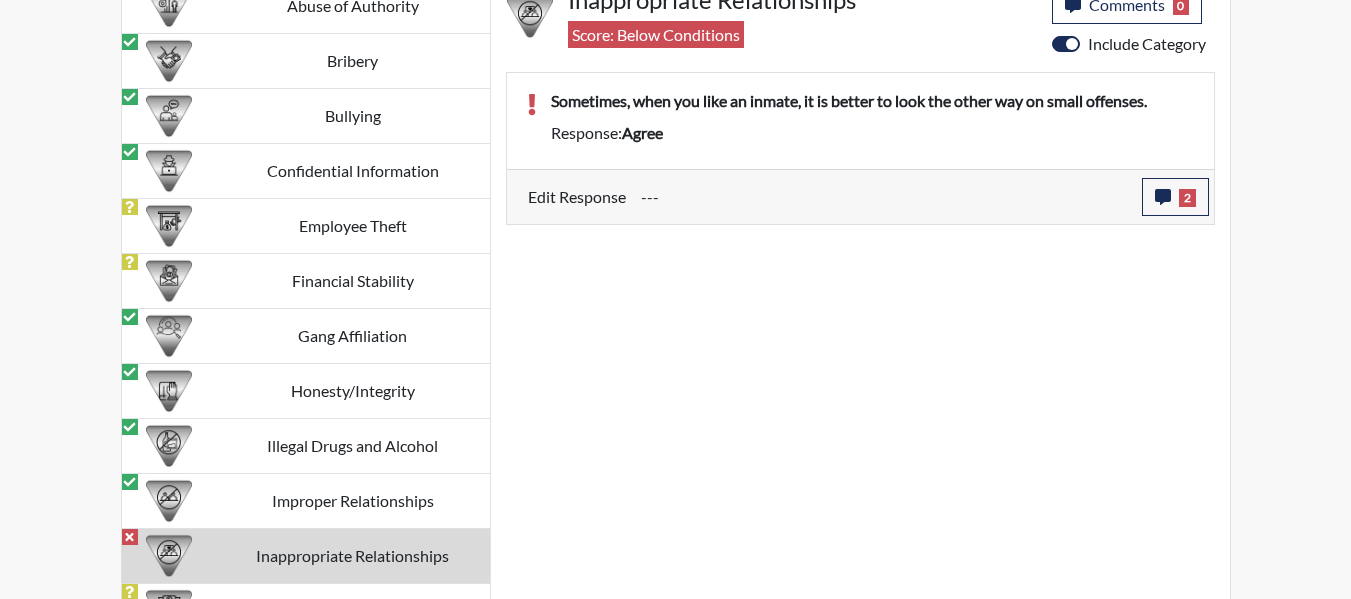 scroll, scrollTop: 2204, scrollLeft: 0, axis: vertical 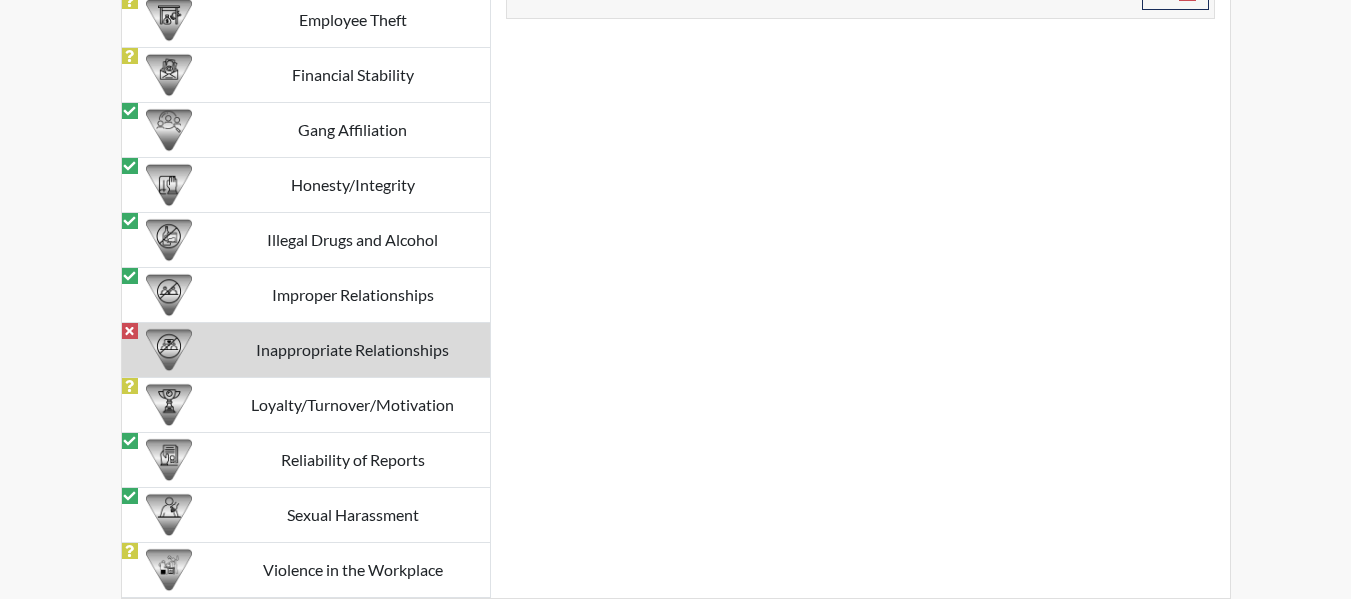 click on "Inappropriate Relationships" at bounding box center (353, 350) 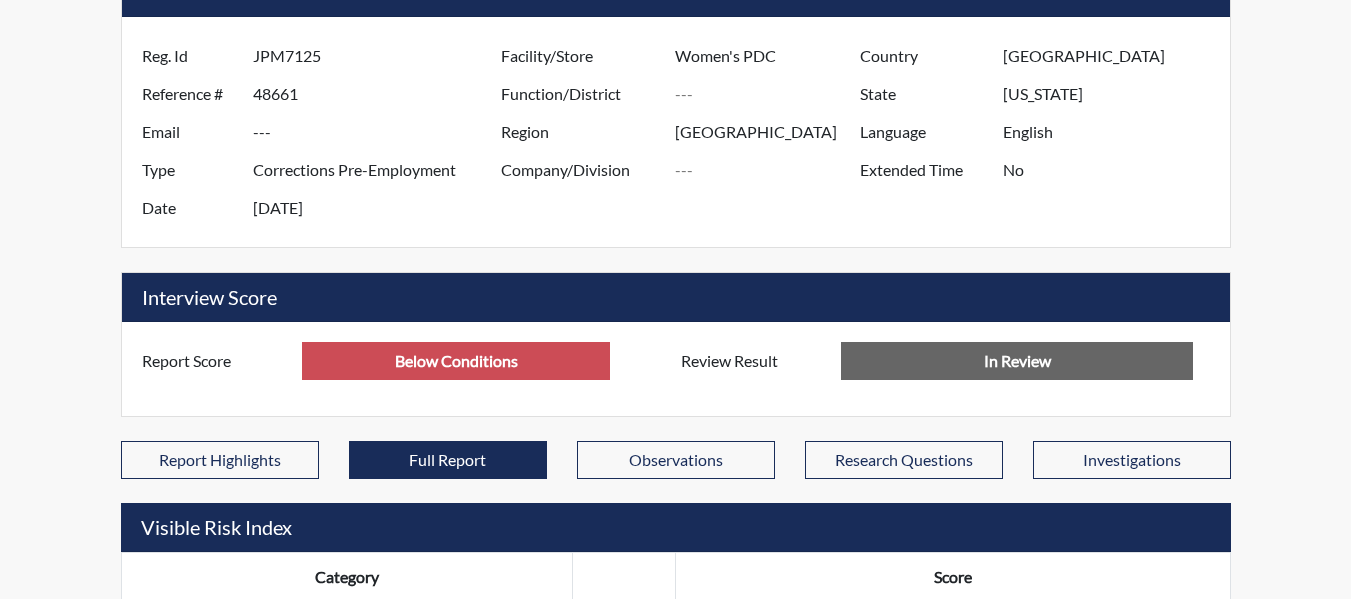 scroll, scrollTop: 0, scrollLeft: 0, axis: both 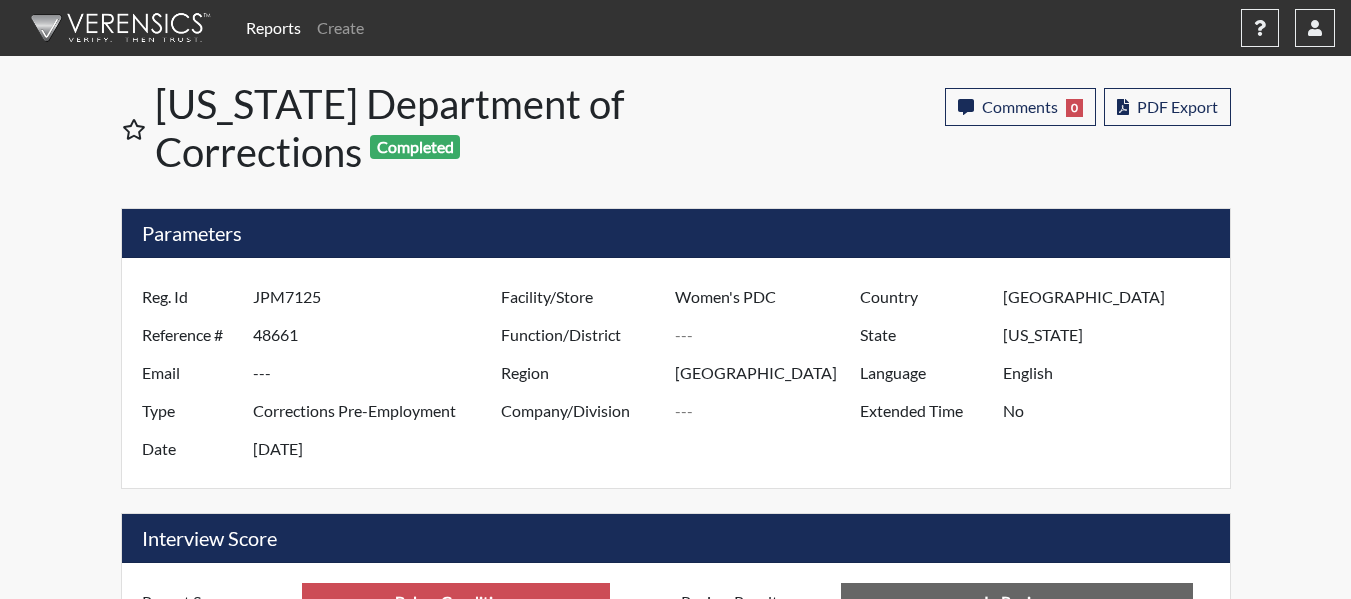 click on "Reports" at bounding box center [273, 28] 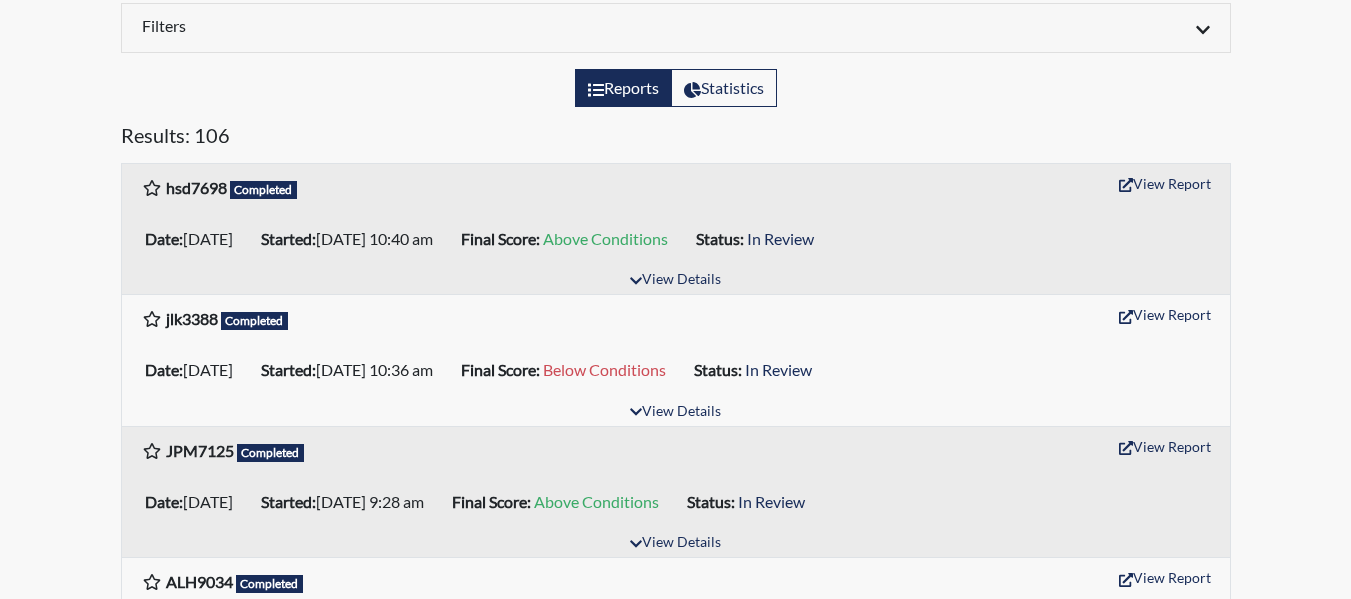 scroll, scrollTop: 400, scrollLeft: 0, axis: vertical 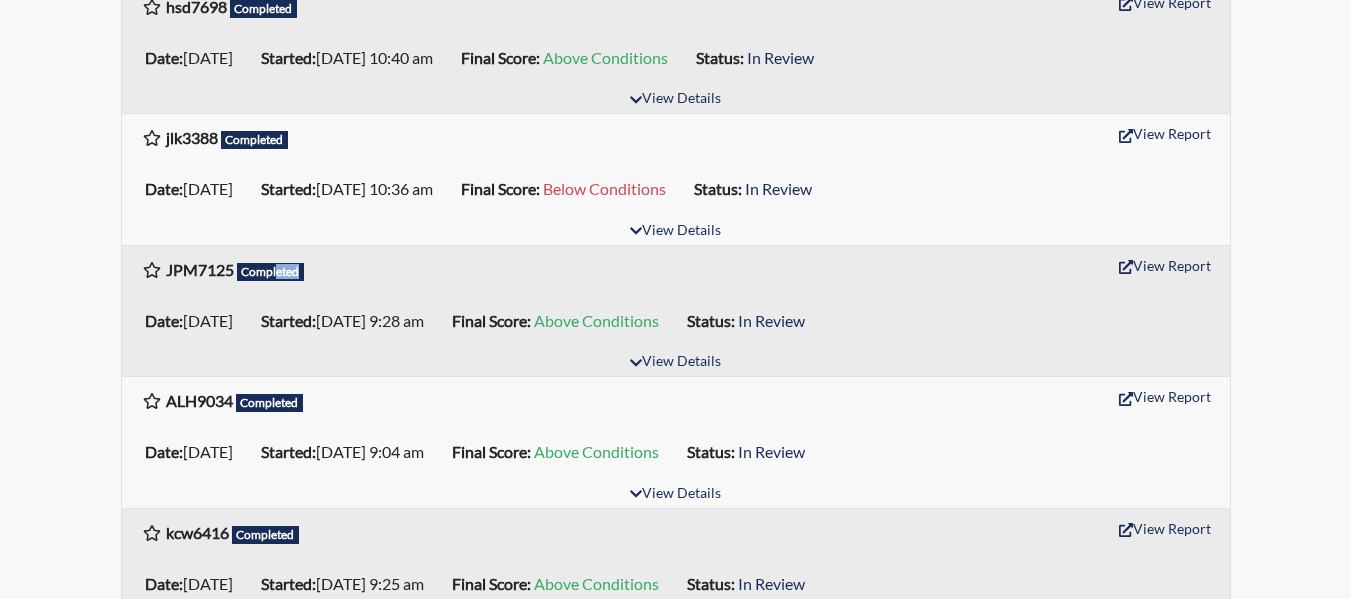 click on "JPM7125   Completed" at bounding box center (223, 273) 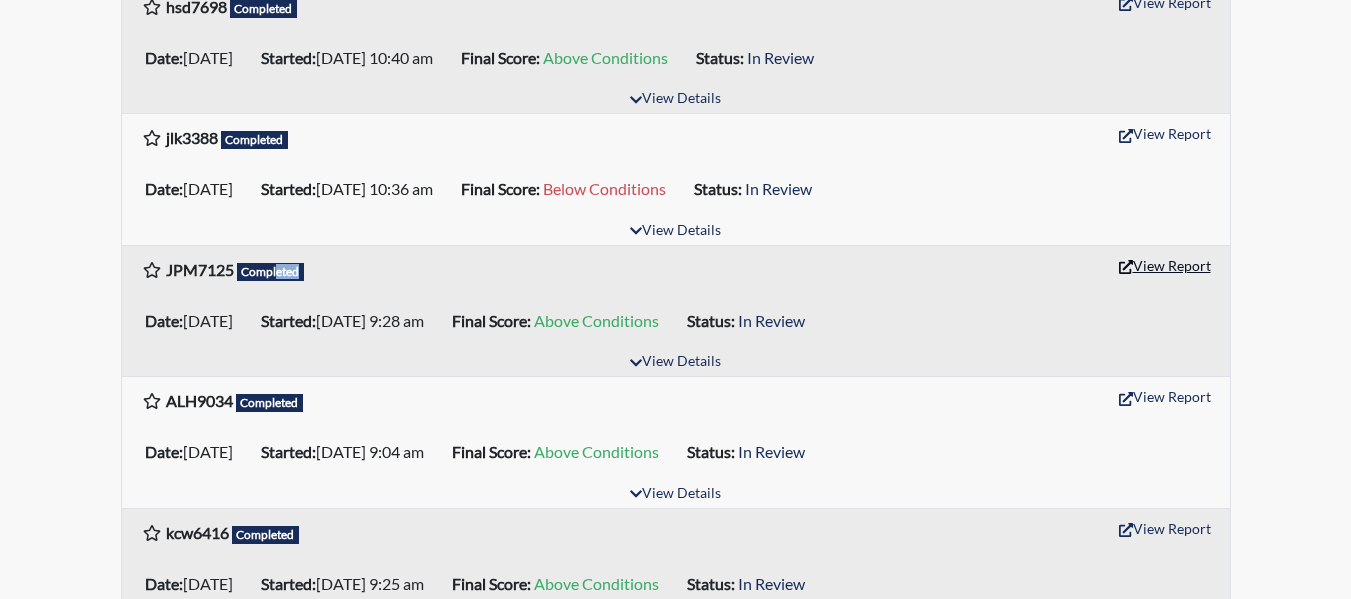 click on "View Report" at bounding box center [1165, 265] 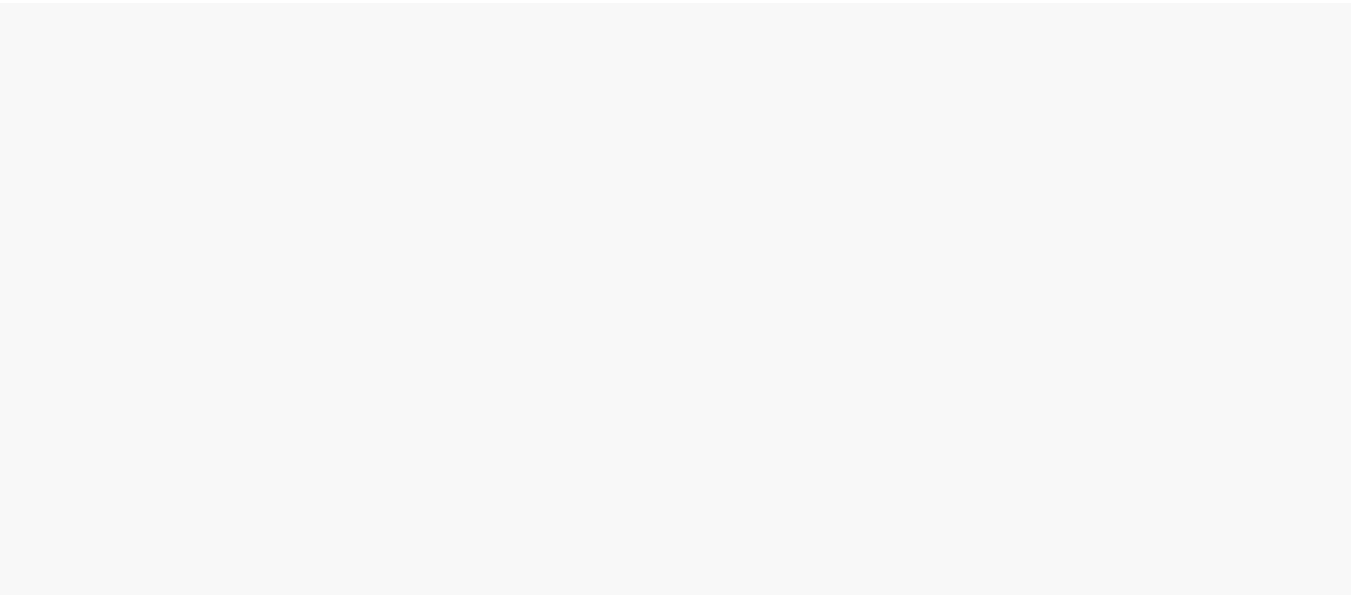 scroll, scrollTop: 0, scrollLeft: 0, axis: both 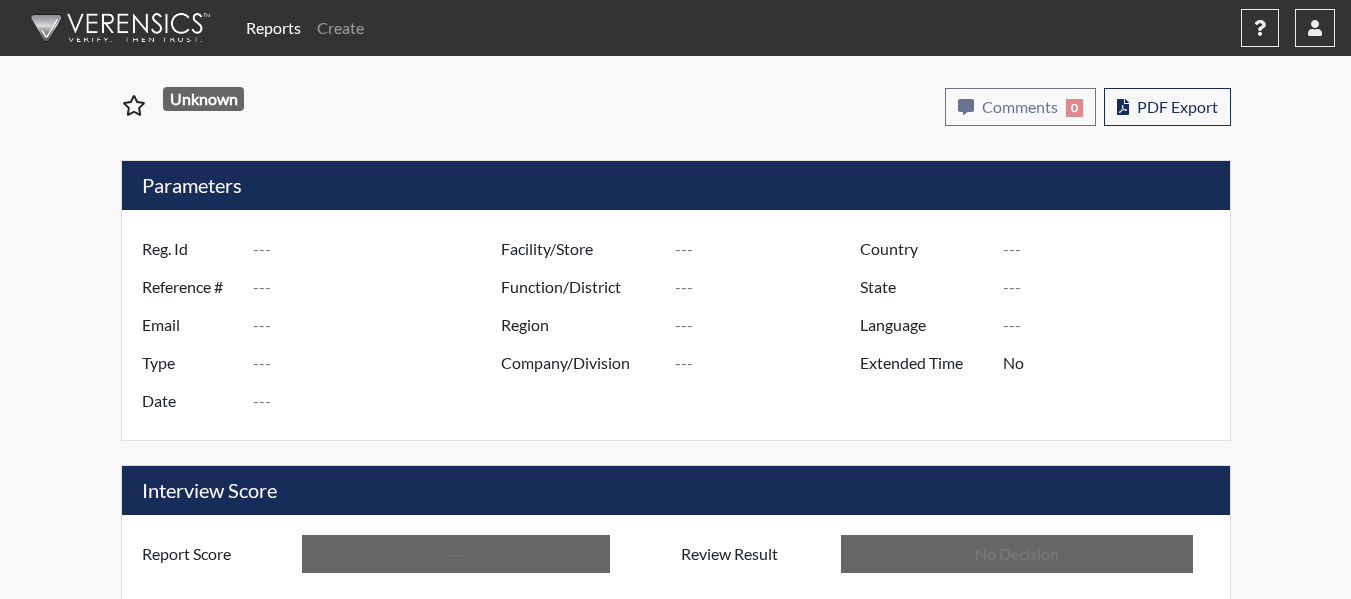 type on "JPM7125" 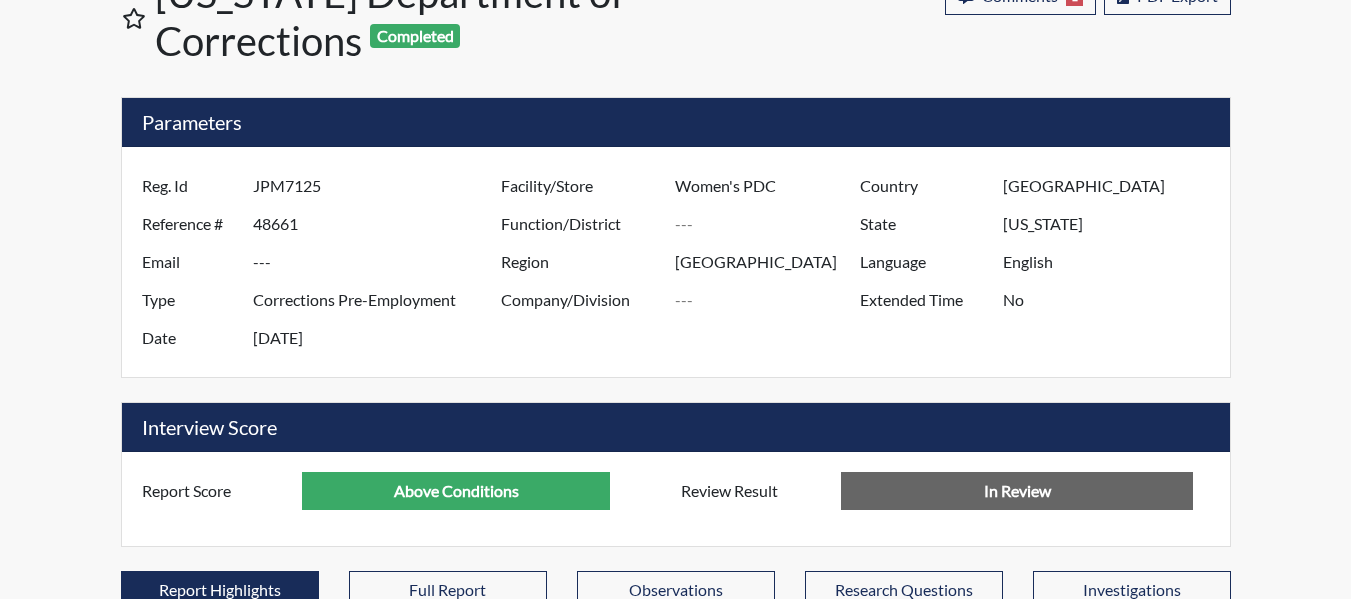 scroll, scrollTop: 511, scrollLeft: 0, axis: vertical 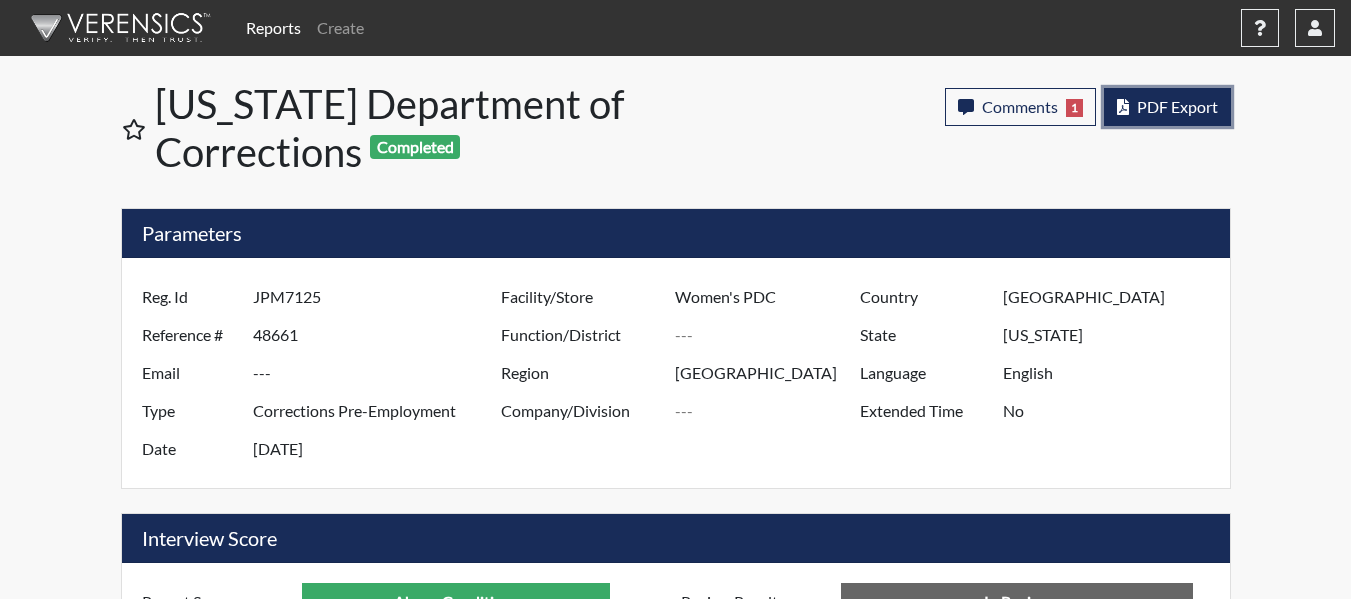 click on "PDF Export" at bounding box center (1177, 106) 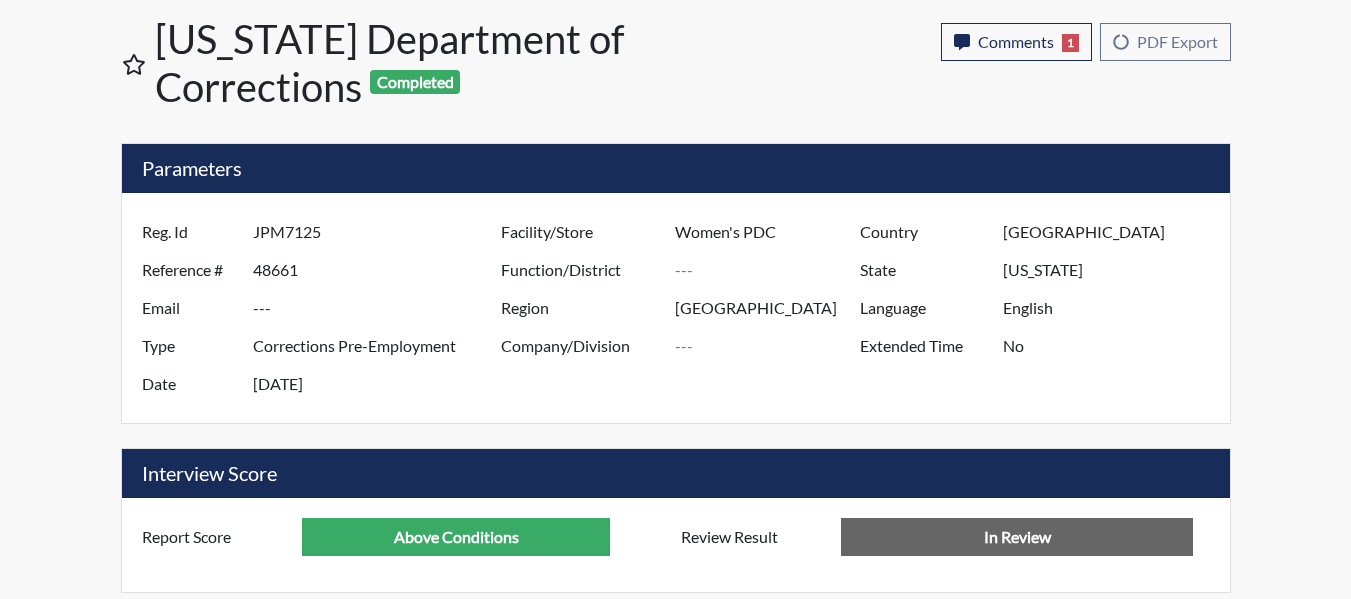 scroll, scrollTop: 100, scrollLeft: 0, axis: vertical 